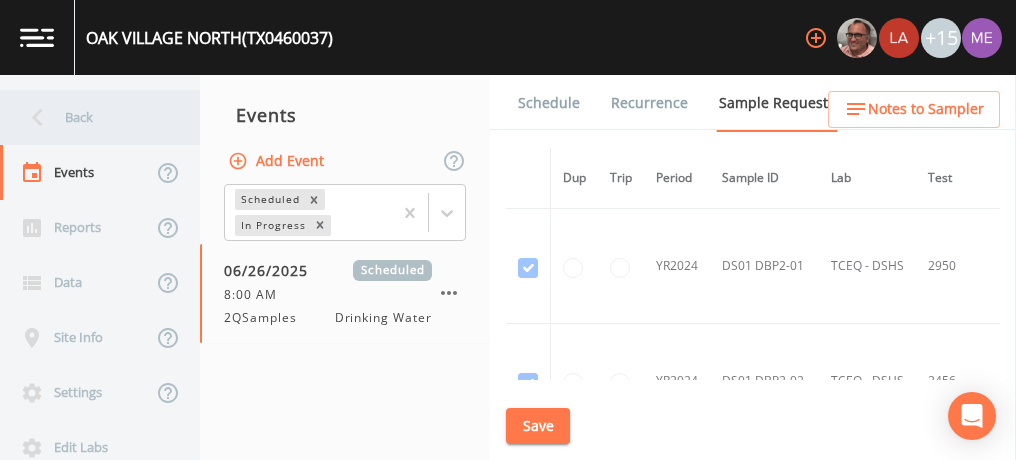 scroll, scrollTop: 0, scrollLeft: 0, axis: both 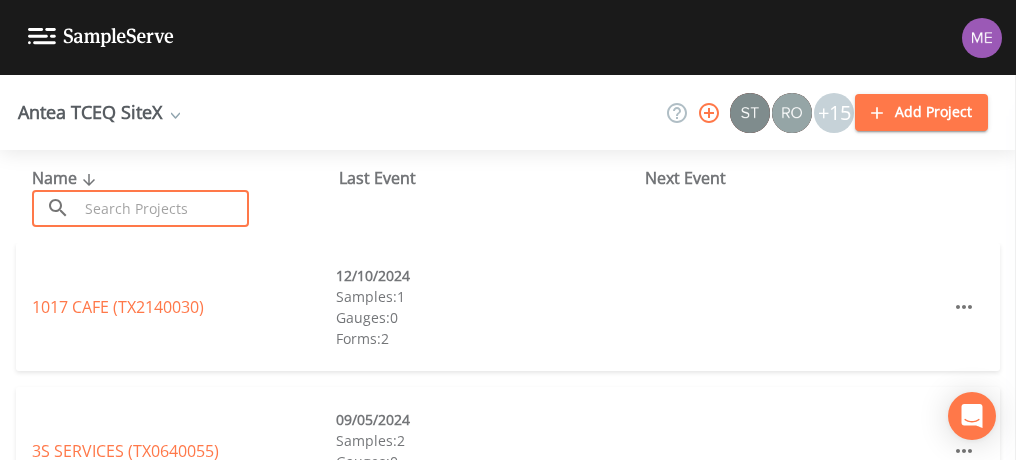 click at bounding box center (163, 208) 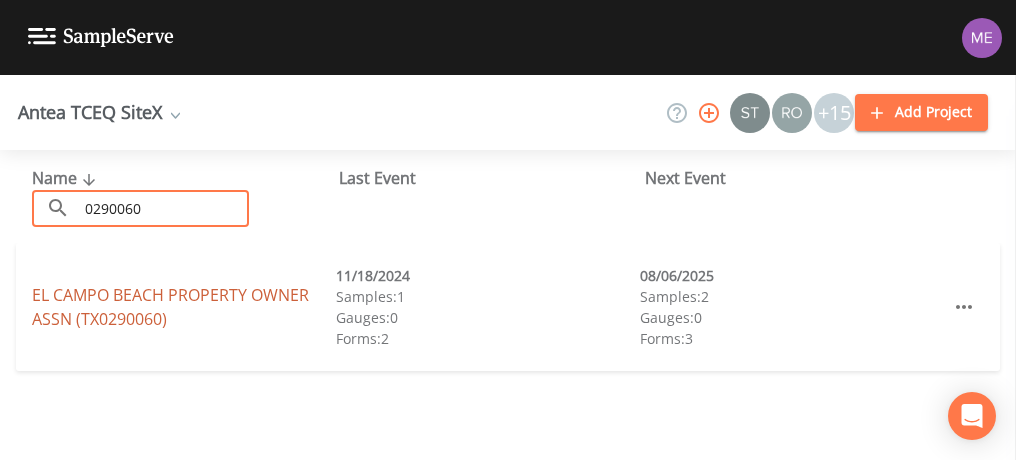type on "0290060" 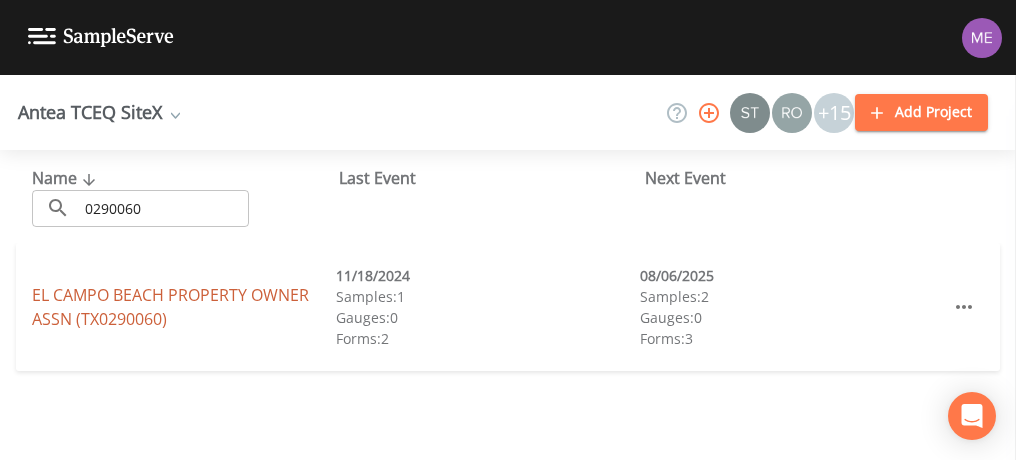 click on "EL CAMPO BEACH PROPERTY OWNER ASSN   (TX0290060)" at bounding box center (170, 307) 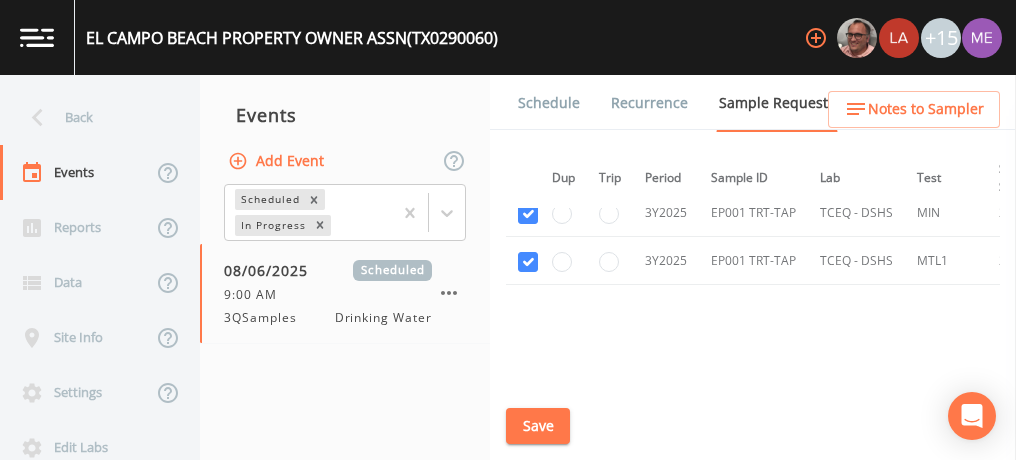 scroll, scrollTop: 828, scrollLeft: 11, axis: both 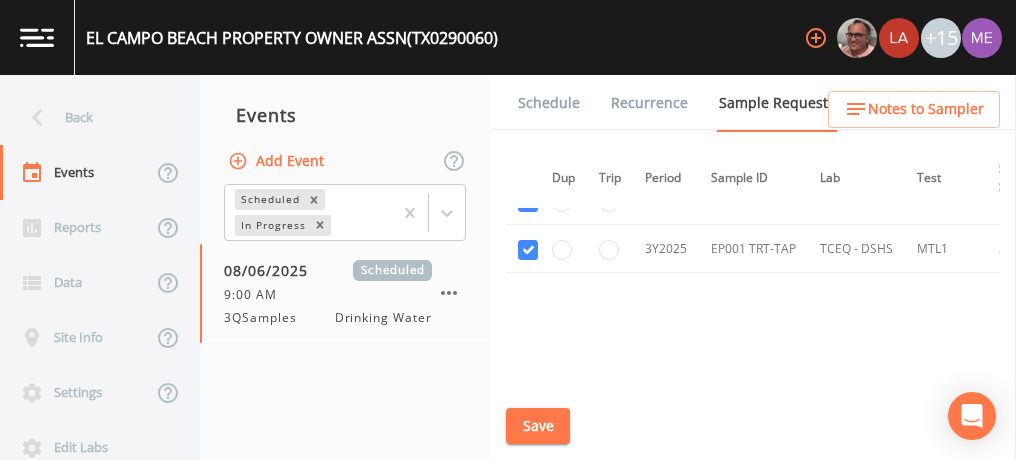 click on "Schedule" at bounding box center [549, 103] 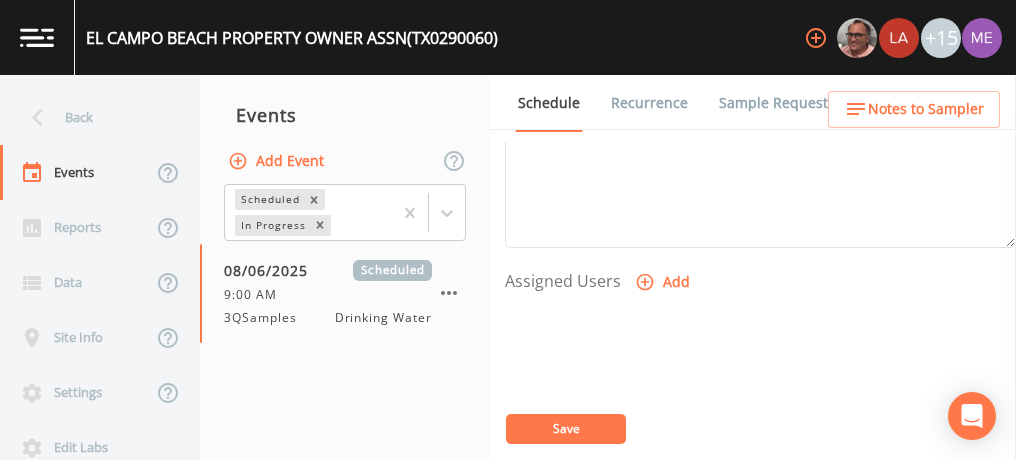 scroll, scrollTop: 756, scrollLeft: 0, axis: vertical 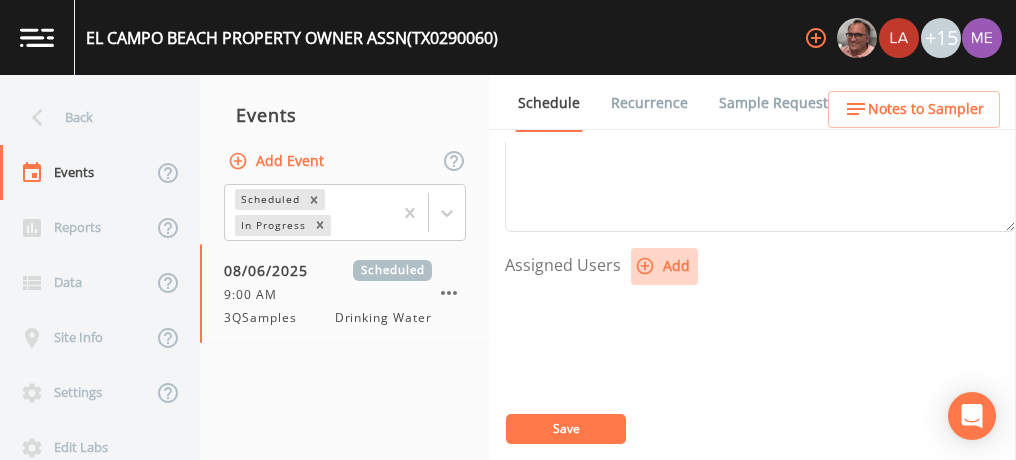click 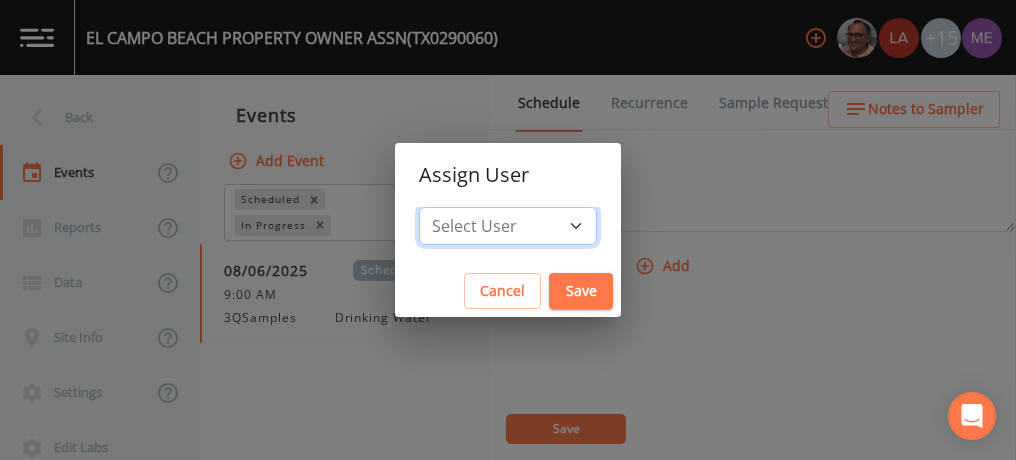 click on "Select User [FIRST] [LAST] [FIRST] [LAST] [FIRST] [LAST] [FIRST] [LAST] [FIRST] [LAST] [FIRST] [LAST] [FIRST] [LAST] [FIRST] [LAST] [EMAIL] [FIRST] [LAST] [FIRST] [LAST] [FIRST] [LAST] [FIRST] [LAST] [FIRST] [LAST] [FIRST] [LAST] [FIRST] [LAST] [EMAIL]" at bounding box center [508, 226] 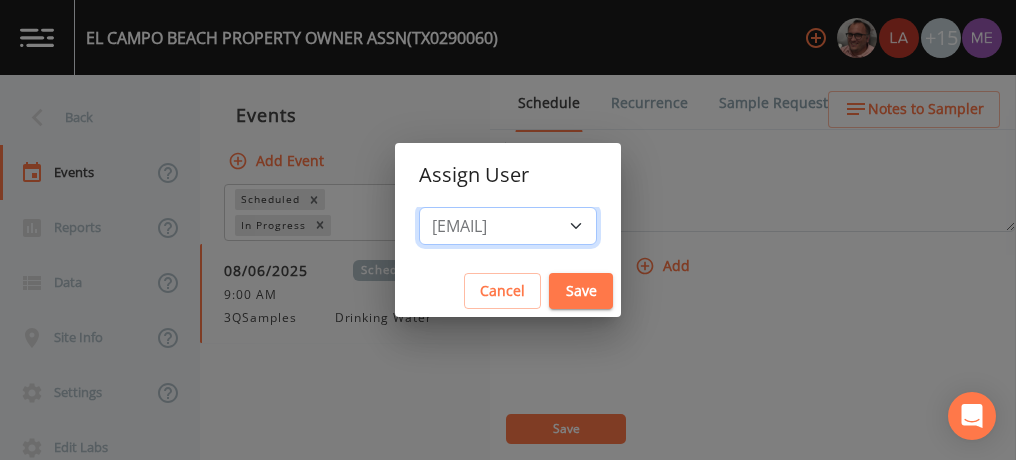 click on "Select User [FIRST] [LAST] [FIRST] [LAST] [FIRST] [LAST] [FIRST] [LAST] [FIRST] [LAST] [FIRST] [LAST] [FIRST] [LAST] [FIRST] [LAST] [EMAIL] [FIRST] [LAST] [FIRST] [LAST] [FIRST] [LAST] [FIRST] [LAST] [FIRST] [LAST] [FIRST] [LAST] [FIRST] [LAST] [EMAIL]" at bounding box center [508, 226] 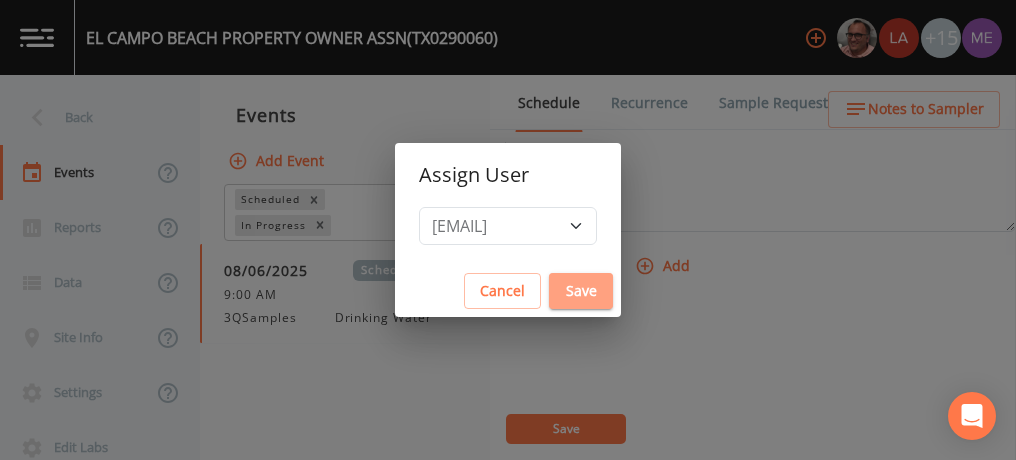 click on "Save" at bounding box center [581, 291] 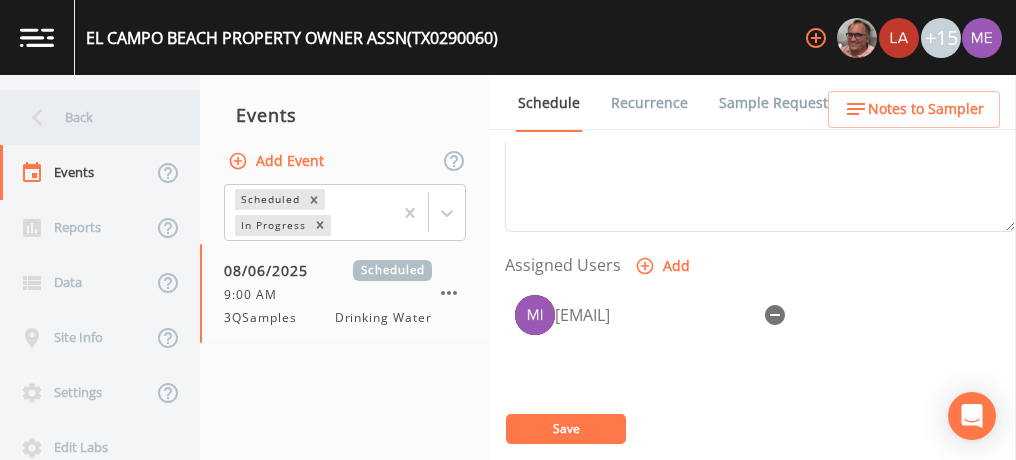 click on "Back" at bounding box center [90, 117] 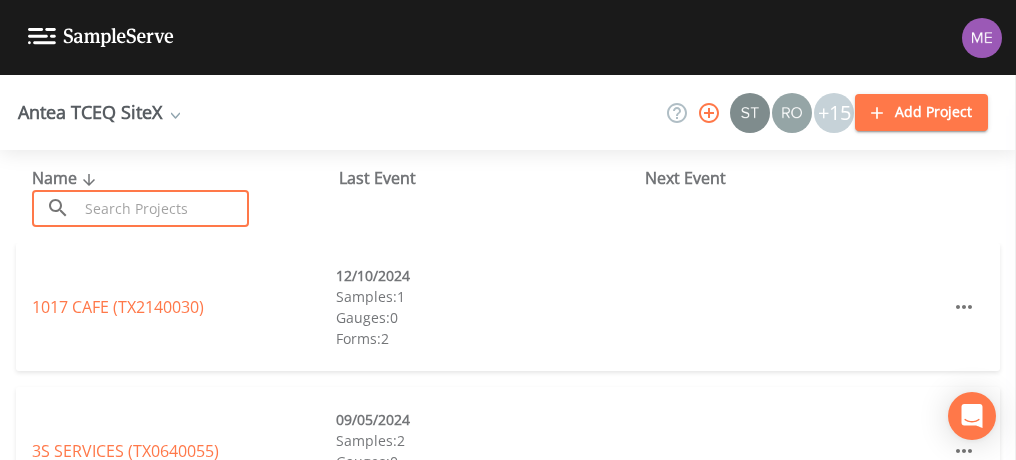 click at bounding box center [163, 208] 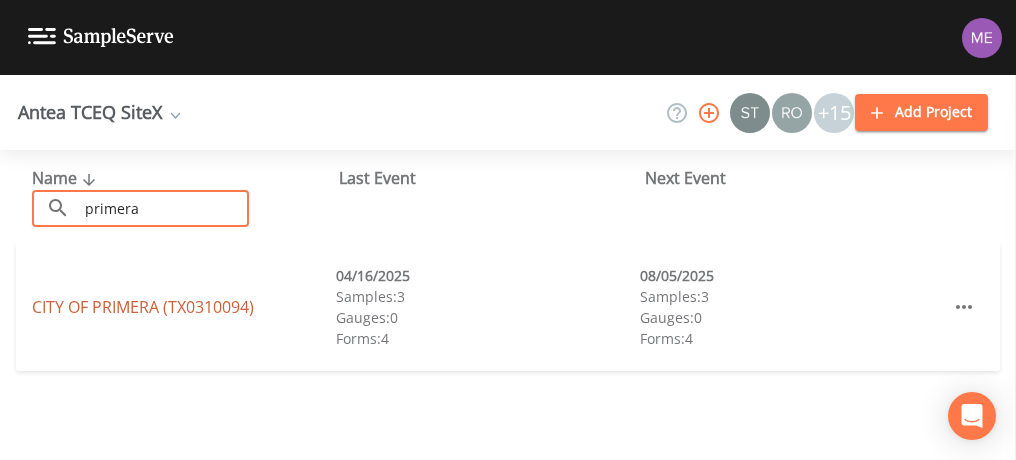 type on "primera" 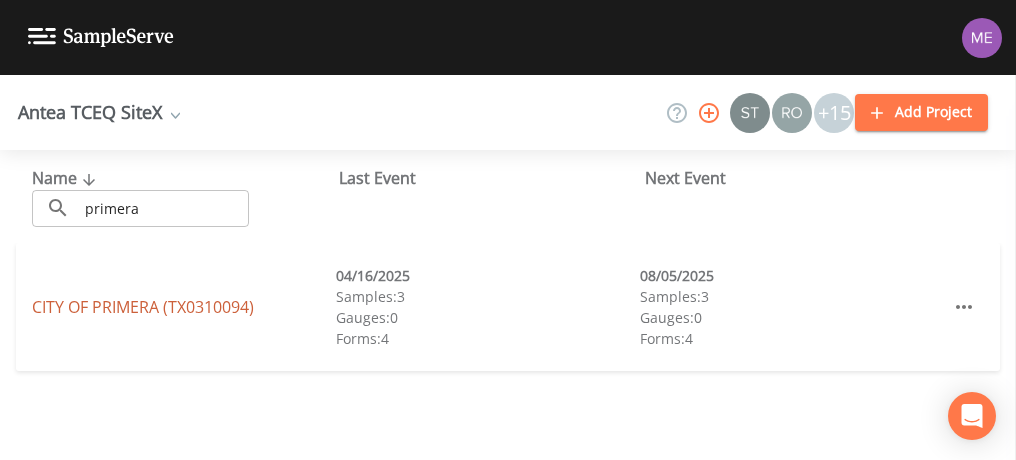 click on "CITY OF PRIMERA   (TX0310094)" at bounding box center (143, 307) 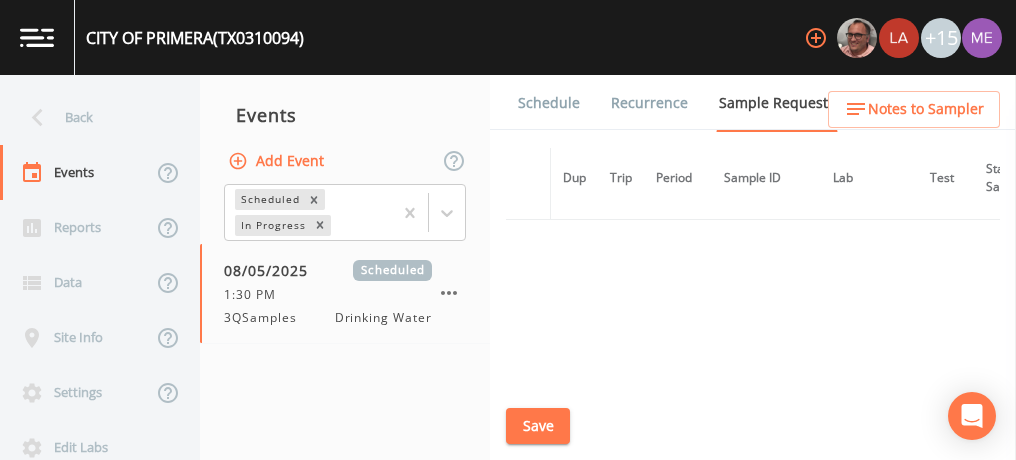 scroll, scrollTop: 2540, scrollLeft: 0, axis: vertical 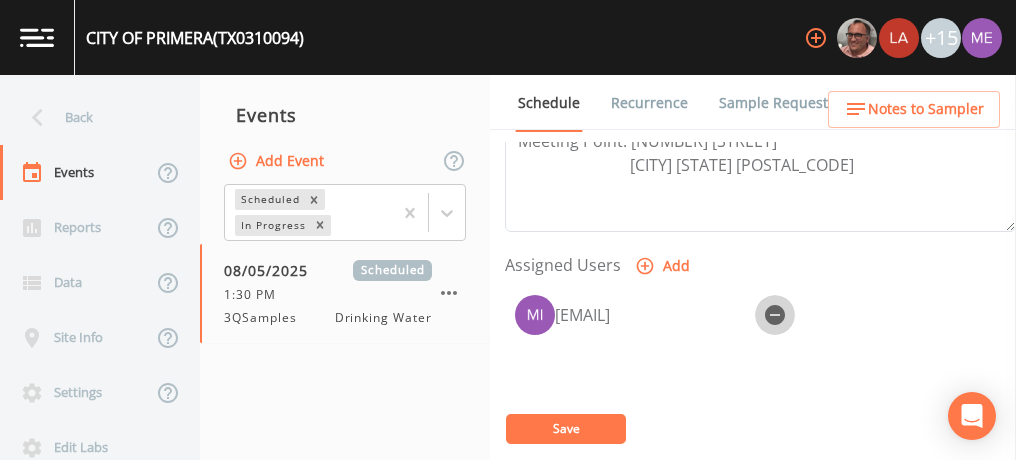 click 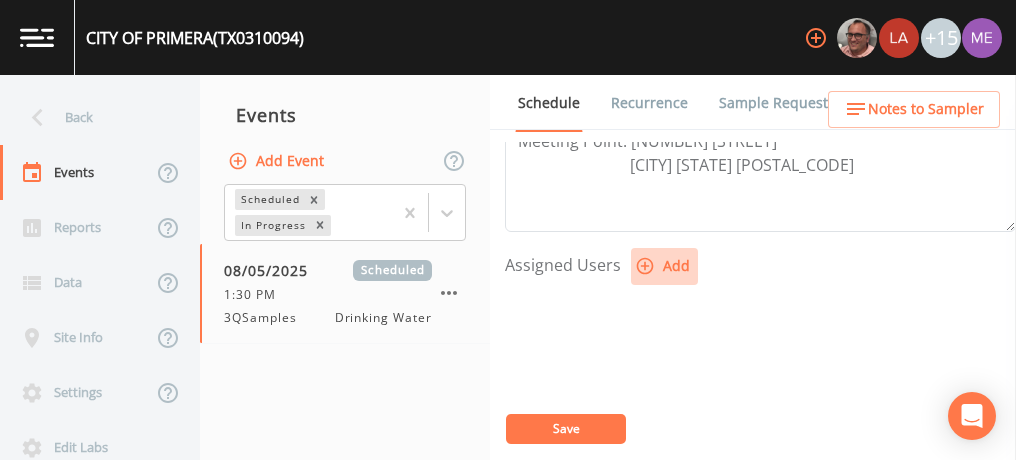 click 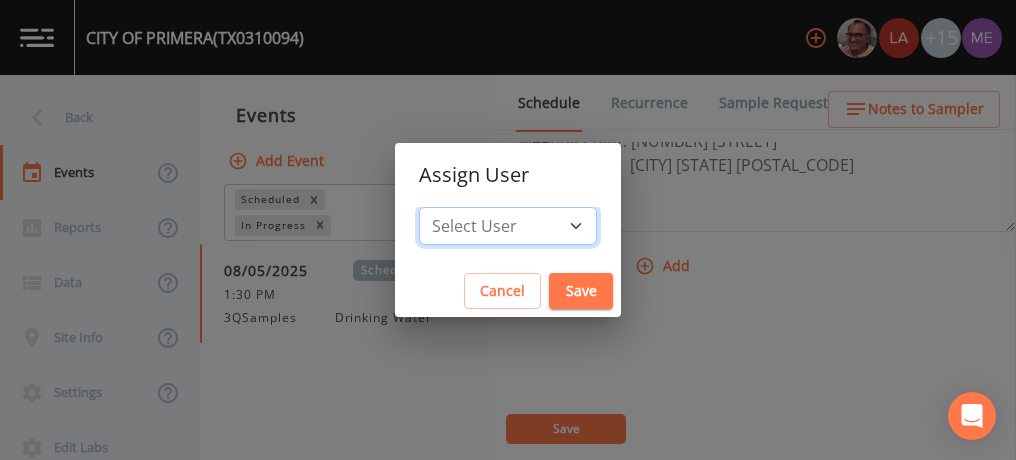 click on "Select User Mike  Franklin Lauren  Saenz Joshua gere  Paul Russell   Schindler  David  Weber Zachary  Evans Stafford  Johnson Sloan  Rigamonti chrisb@sitexsolutions.com Annie  Huebner Miriaha  Caddie Brandon  Fox Stan  Porter Melissa  Coleman Rodolfo  Ramirez Charles  Medina Mikeh@sitexsolutions.com" at bounding box center (508, 226) 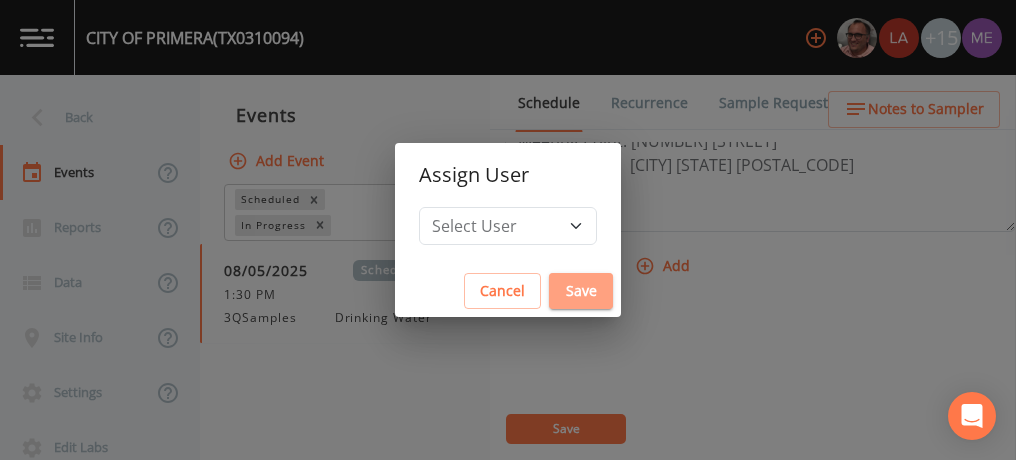 click on "Save" at bounding box center [581, 291] 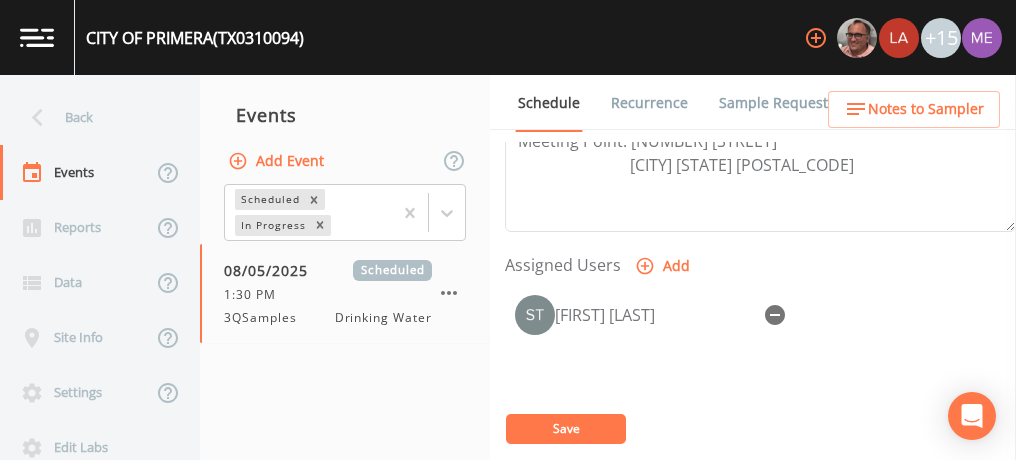 click on "Save" at bounding box center (566, 428) 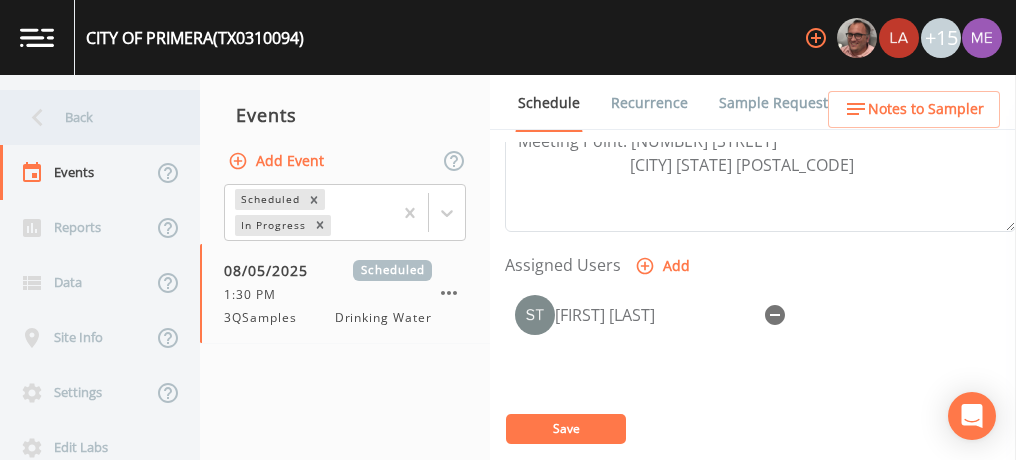 click on "Back" at bounding box center [90, 117] 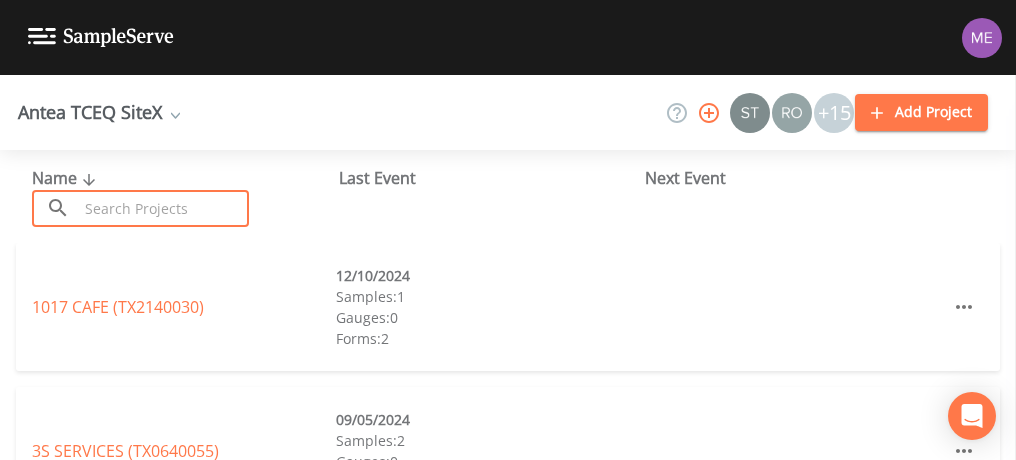 click at bounding box center (163, 208) 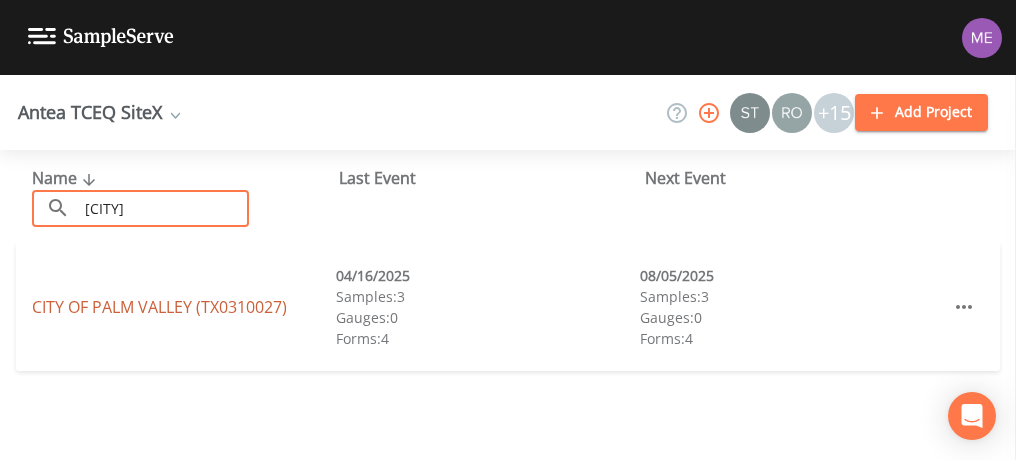 type on "palm valley" 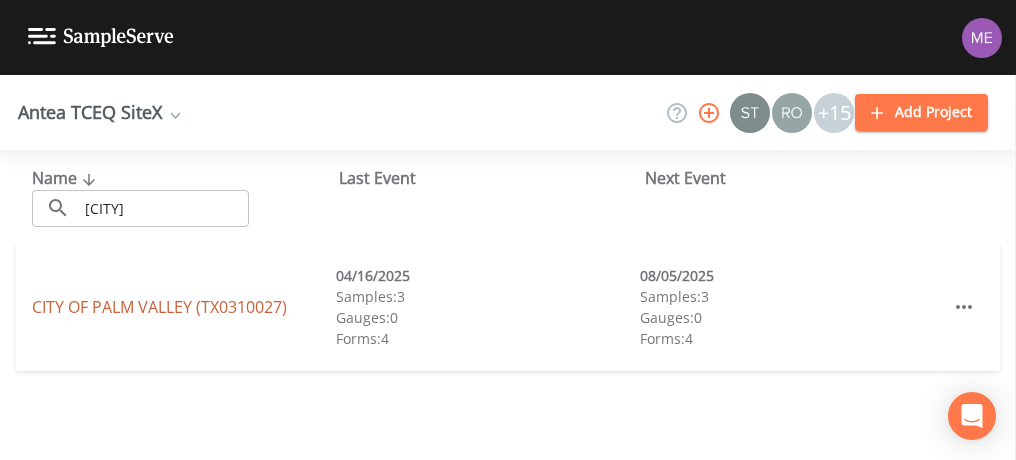 click on "CITY OF PALM VALLEY   (TX0310027)" at bounding box center (159, 307) 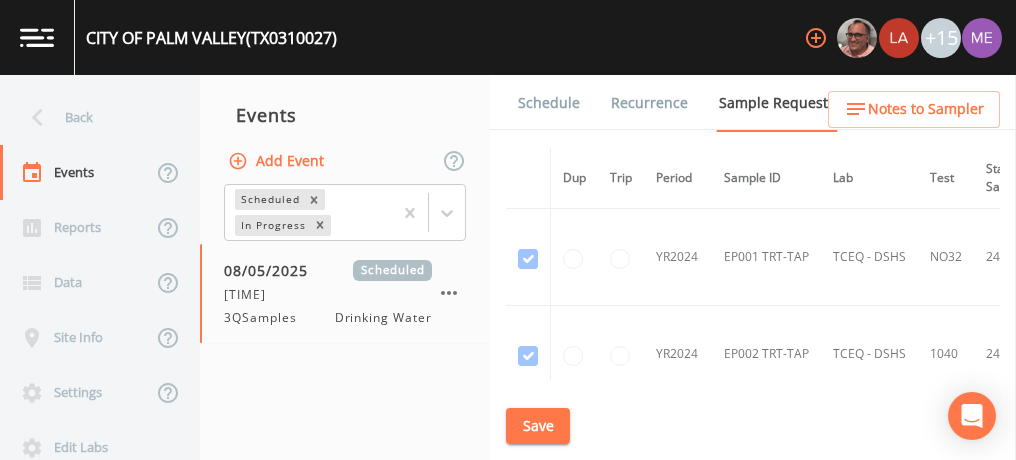 click on "Schedule" at bounding box center [549, 103] 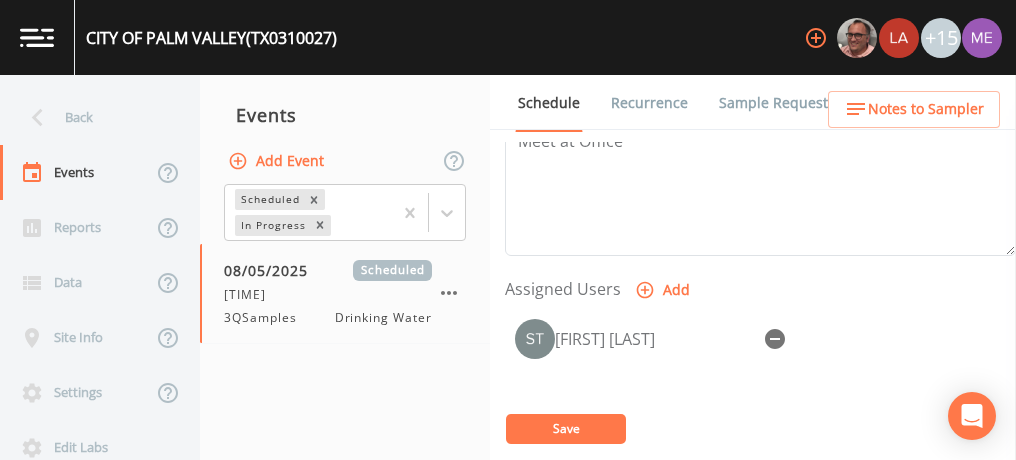 scroll, scrollTop: 752, scrollLeft: 0, axis: vertical 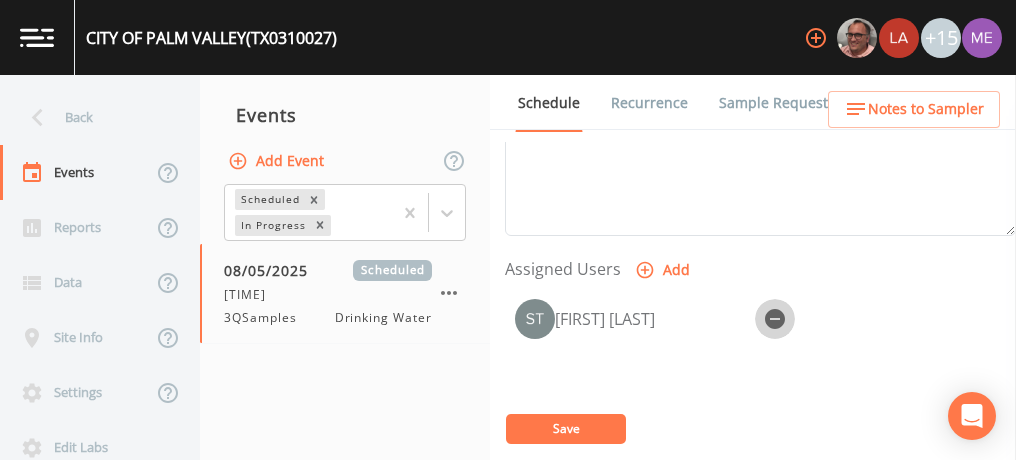 click 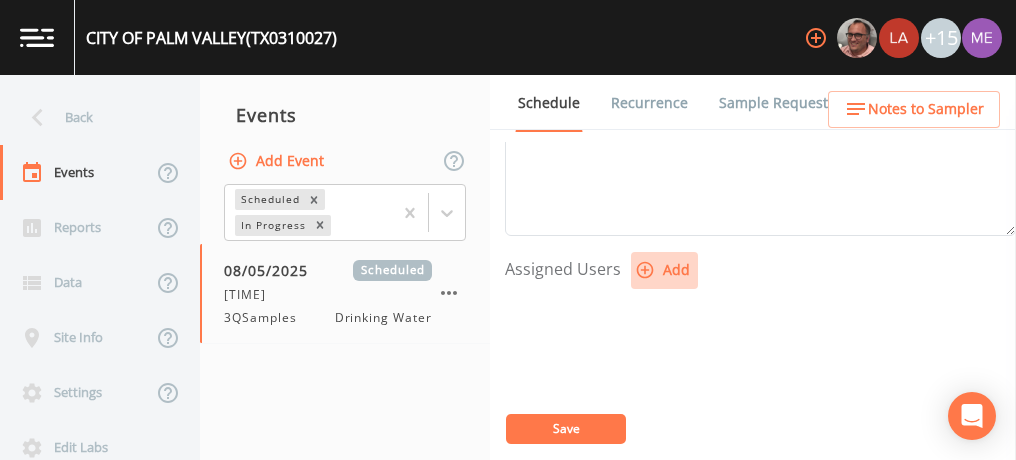 click on "Add" at bounding box center (664, 270) 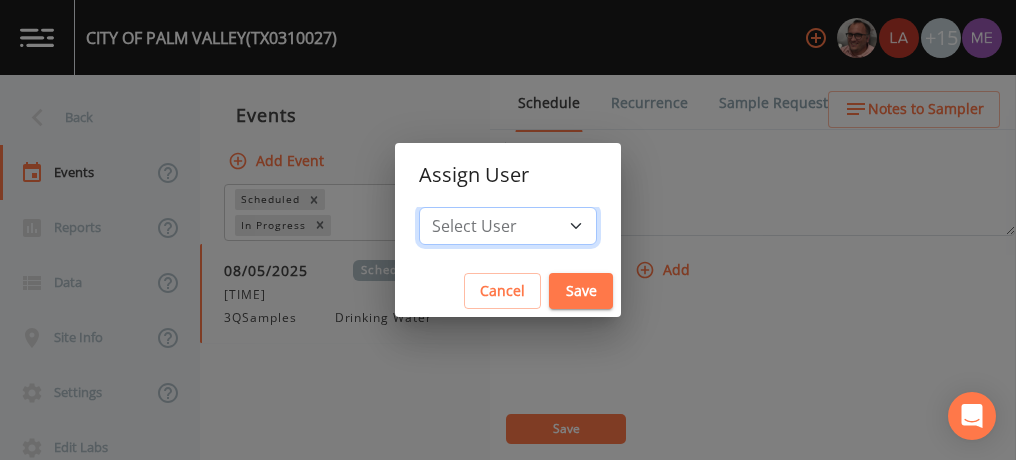 click on "Select User Mike  Franklin Lauren  Saenz Joshua gere  Paul Russell   Schindler  David  Weber Zachary  Evans Stafford  Johnson Sloan  Rigamonti chrisb@sitexsolutions.com Annie  Huebner Miriaha  Caddie Brandon  Fox Stan  Porter Melissa  Coleman Rodolfo  Ramirez Charles  Medina Mikeh@sitexsolutions.com" at bounding box center (508, 226) 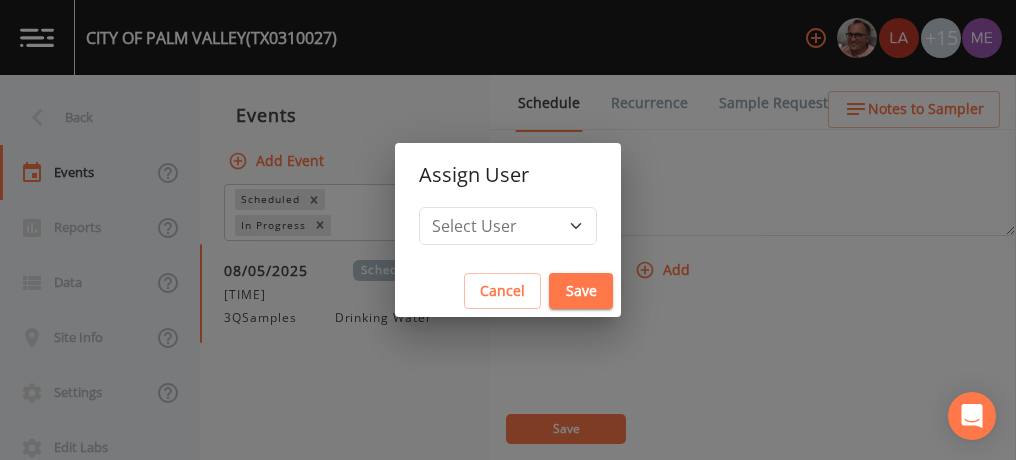 click on "Assign User Select User Mike  Franklin Lauren  Saenz Joshua gere  Paul Russell   Schindler  David  Weber Zachary  Evans Stafford  Johnson Sloan  Rigamonti chrisb@sitexsolutions.com Annie  Huebner Miriaha  Caddie Brandon  Fox Stan  Porter Melissa  Coleman Rodolfo  Ramirez Charles  Medina Mikeh@sitexsolutions.com   Cancel Save" at bounding box center [508, 230] 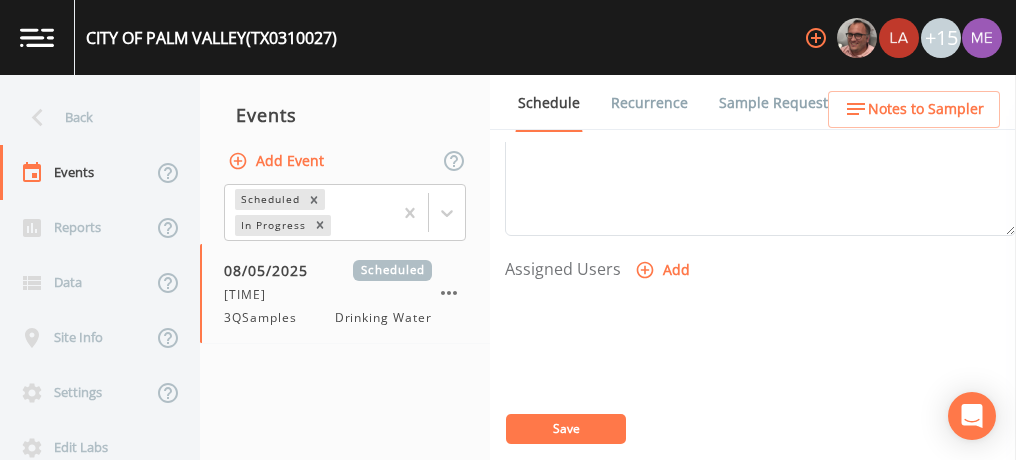 click on "Save" at bounding box center [566, 429] 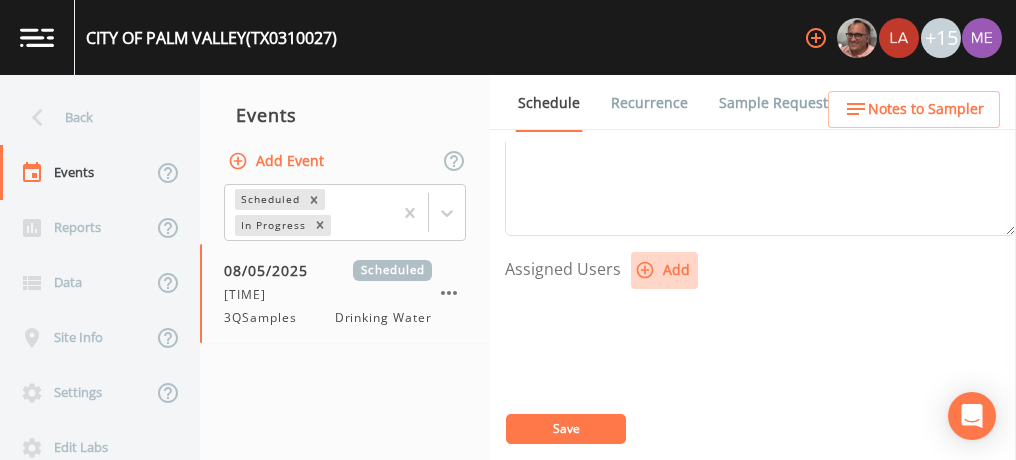 click 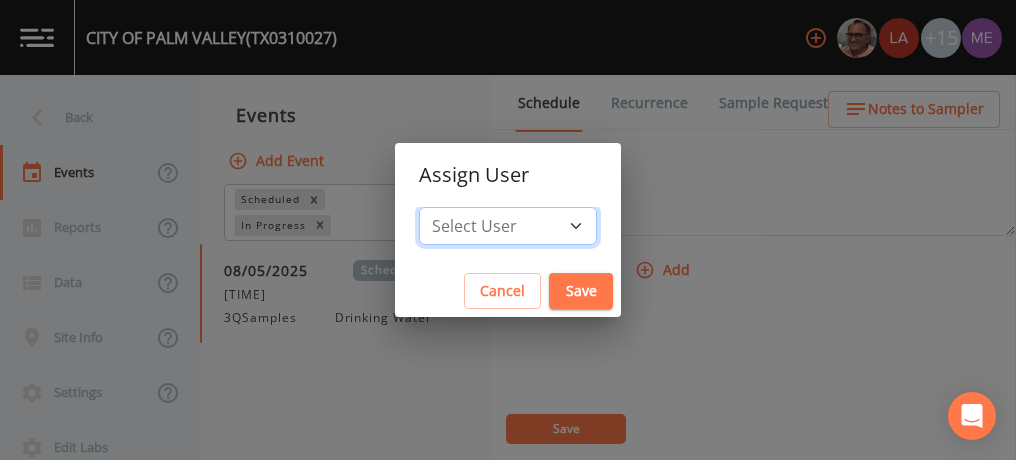 click on "Select User Mike  Franklin Lauren  Saenz Joshua gere  Paul Russell   Schindler  David  Weber Zachary  Evans Stafford  Johnson Sloan  Rigamonti chrisb@sitexsolutions.com Annie  Huebner Miriaha  Caddie Brandon  Fox Stan  Porter Melissa  Coleman Rodolfo  Ramirez Charles  Medina Mikeh@sitexsolutions.com" at bounding box center [508, 226] 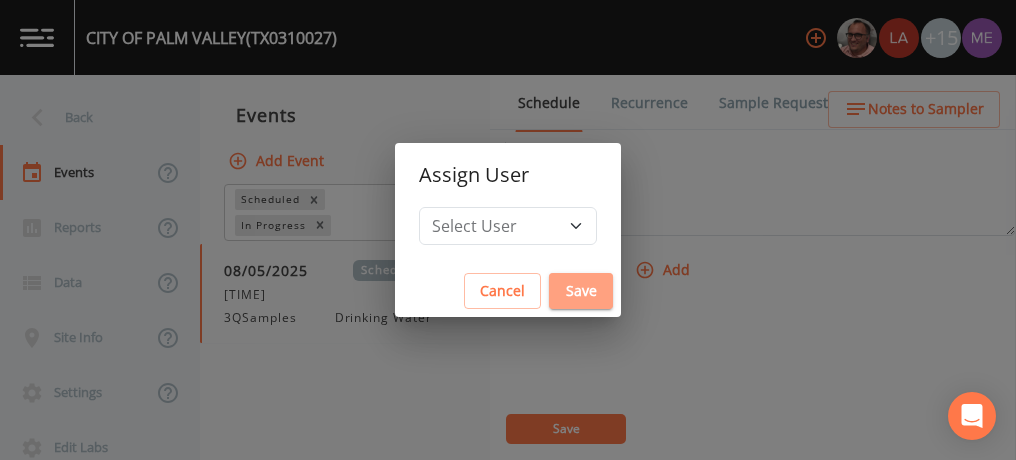 click on "Save" at bounding box center (581, 291) 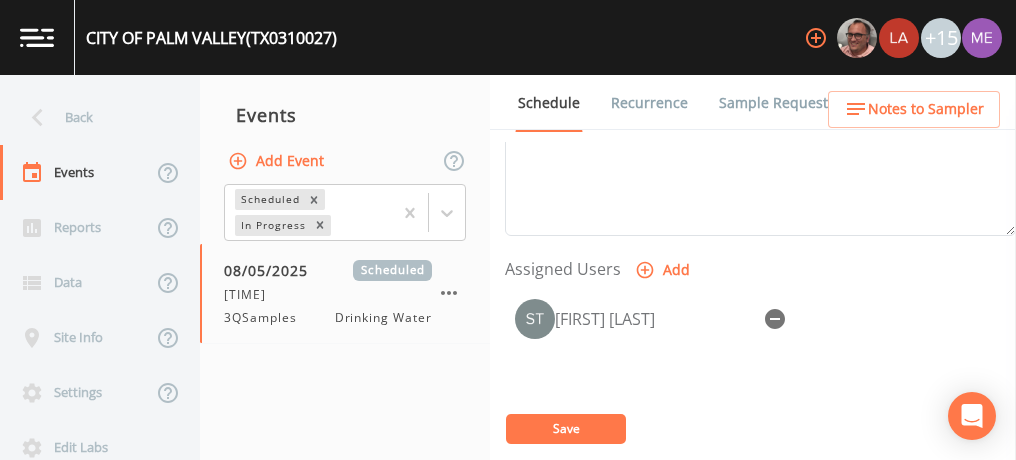 click on "Save" at bounding box center (566, 429) 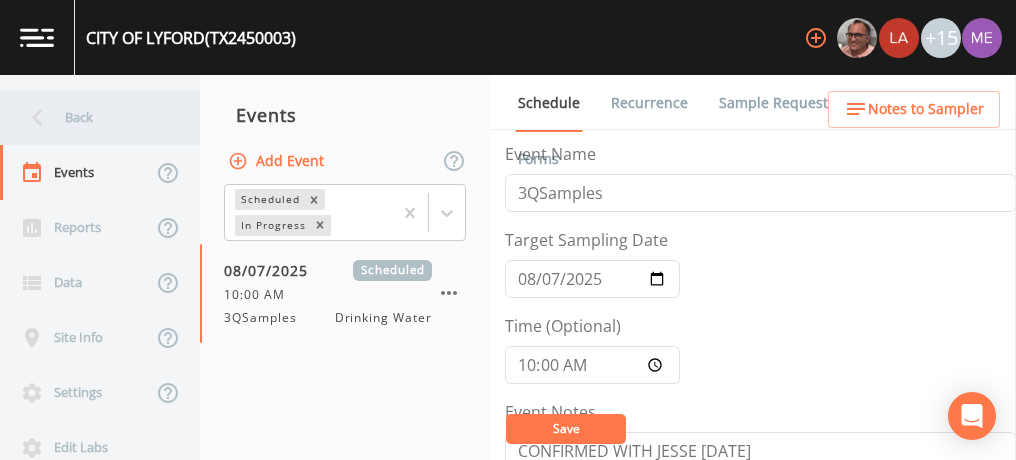 scroll, scrollTop: 0, scrollLeft: 0, axis: both 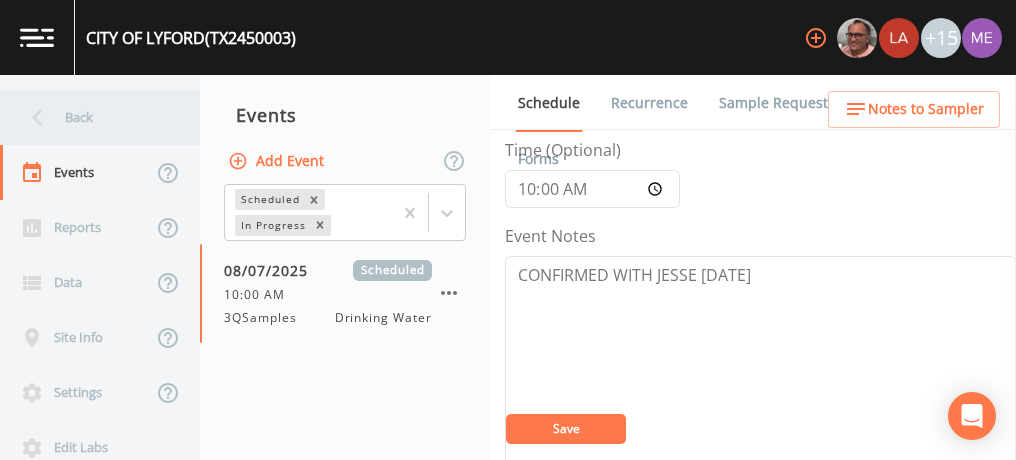click on "Back" at bounding box center (90, 117) 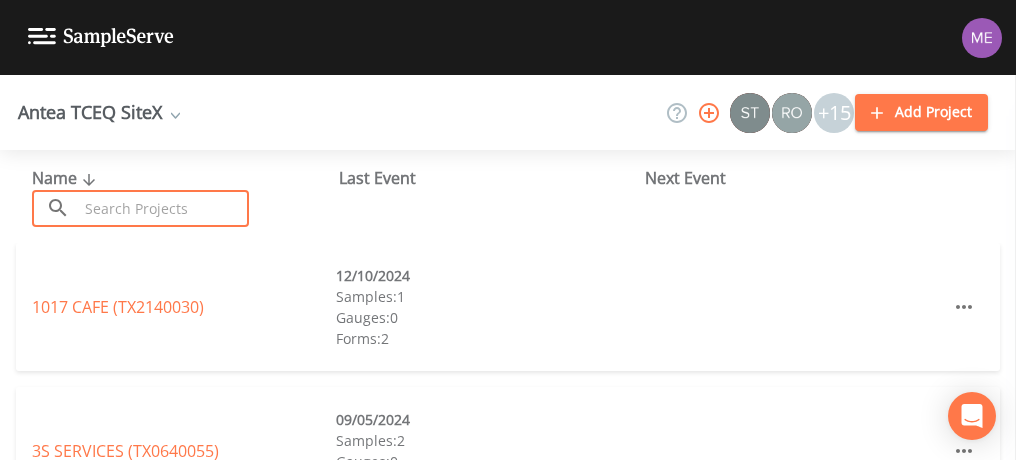 click at bounding box center [163, 208] 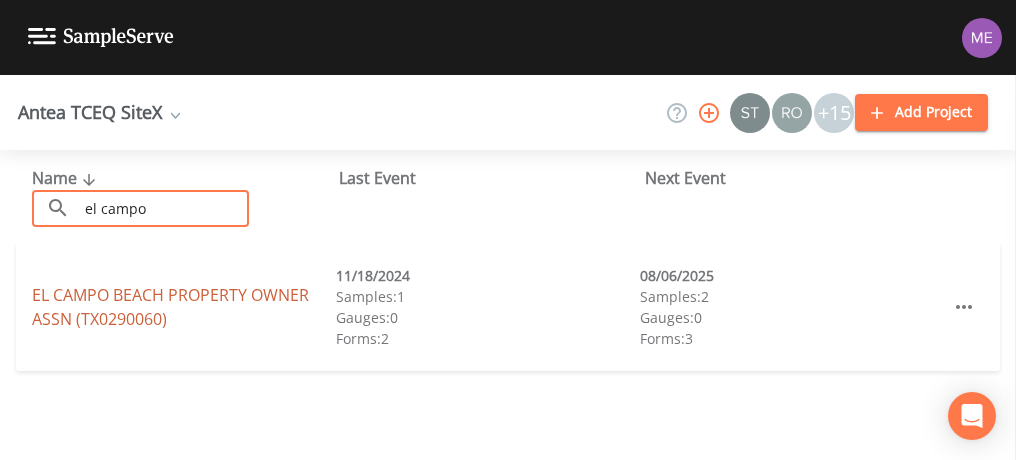 type on "el campo" 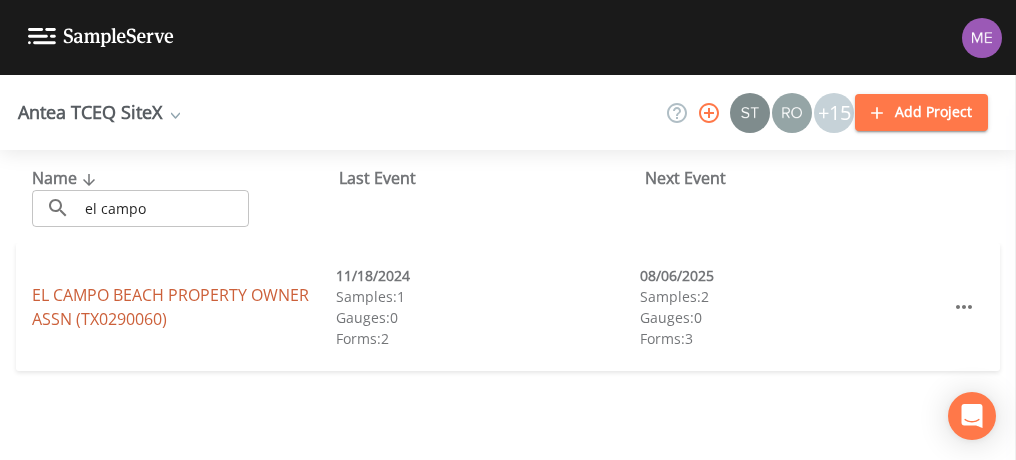 click on "EL CAMPO BEACH PROPERTY OWNER ASSN   (TX0290060)" at bounding box center (170, 307) 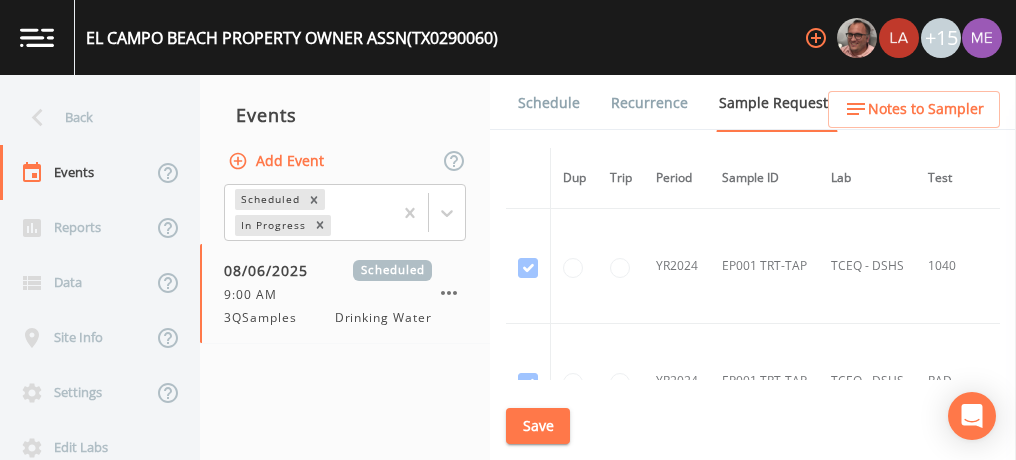 click on "Schedule" at bounding box center (549, 103) 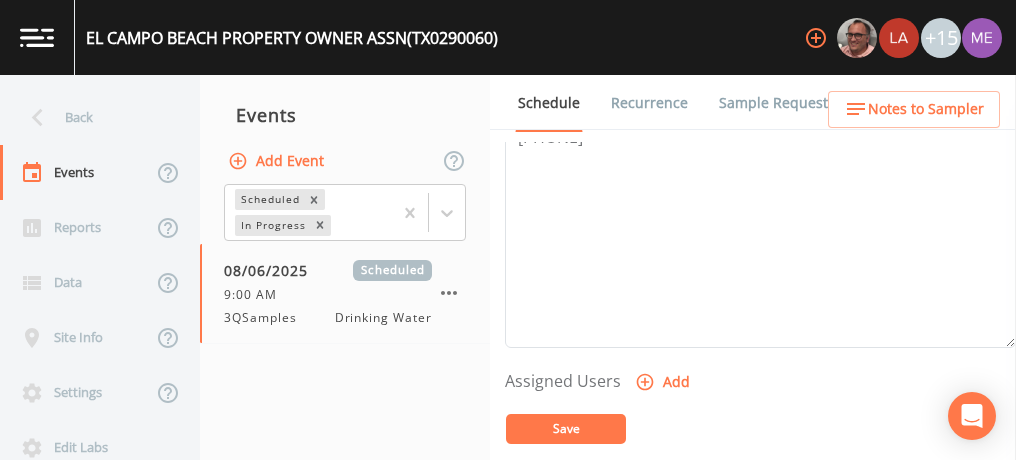 scroll, scrollTop: 764, scrollLeft: 0, axis: vertical 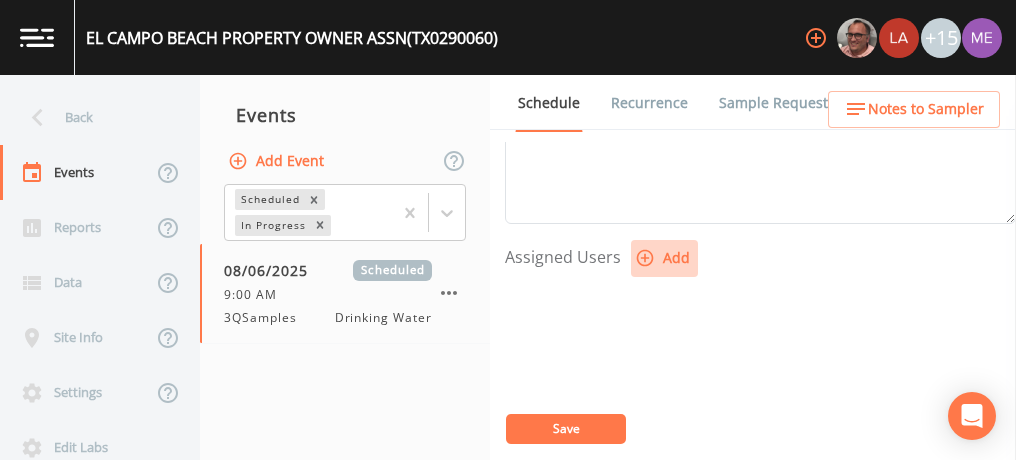 click 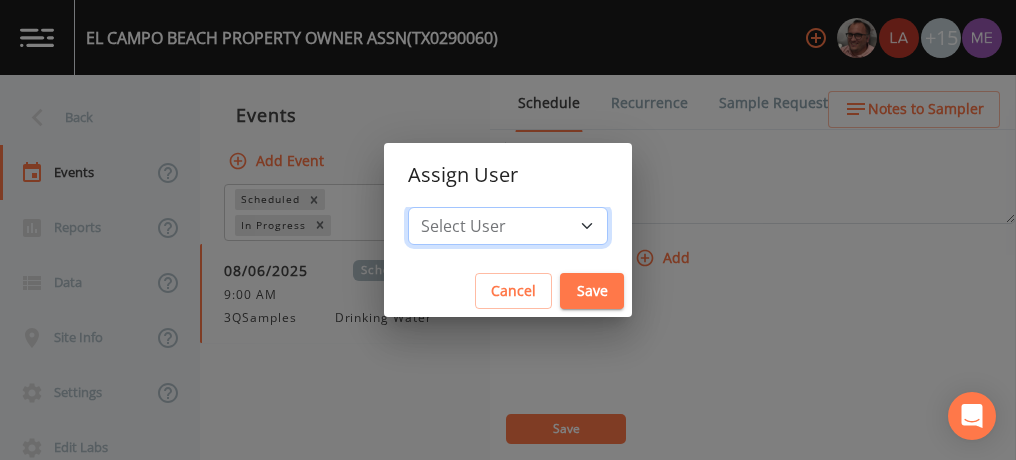 click on "Select User [FIRST] [LAST] [FIRST] [LAST] [FIRST] [LAST] [FIRST] [LAST] [FIRST] [LAST] [FIRST] [LAST] [FIRST] [LAST] [FIRST] [LAST] [EMAIL] [FIRST] [LAST] [FIRST] [LAST] [FIRST] [LAST] [FIRST] [LAST] [FIRST] [LAST] [FIRST] [LAST] [FIRST] [LAST] [EMAIL]" at bounding box center (508, 226) 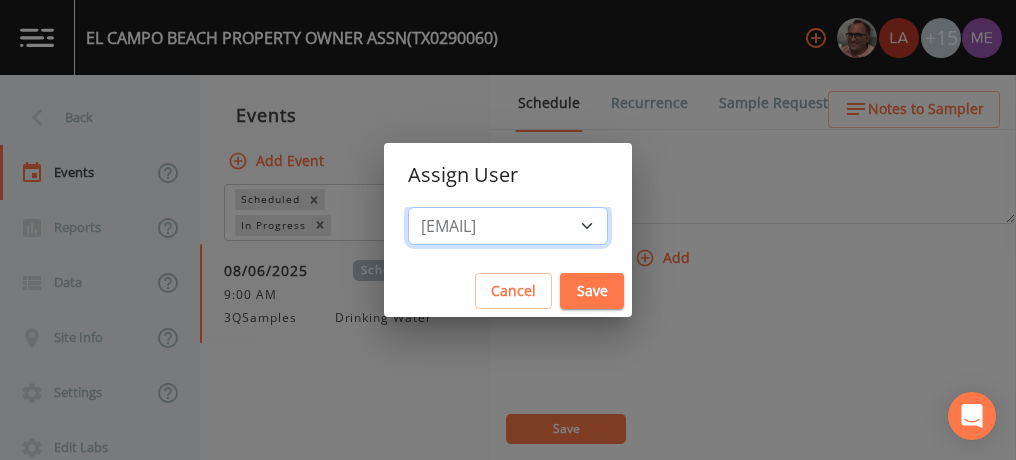 click on "Select User [FIRST] [LAST] [FIRST] [LAST] [FIRST] [LAST] [FIRST] [LAST] [FIRST] [LAST] [FIRST] [LAST] [FIRST] [LAST] [FIRST] [LAST] [EMAIL] [FIRST] [LAST] [FIRST] [LAST] [FIRST] [LAST] [FIRST] [LAST] [FIRST] [LAST] [FIRST] [LAST] [FIRST] [LAST] [EMAIL]" at bounding box center [508, 226] 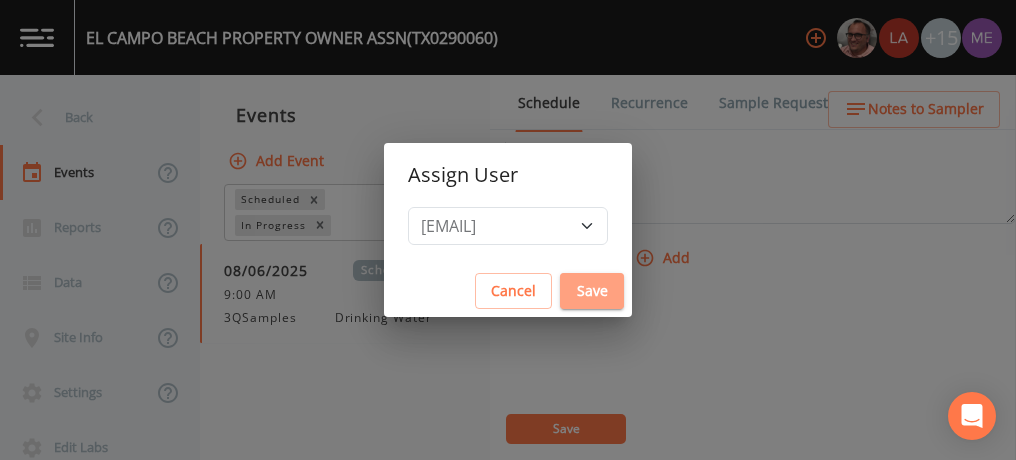 click on "Save" at bounding box center (592, 291) 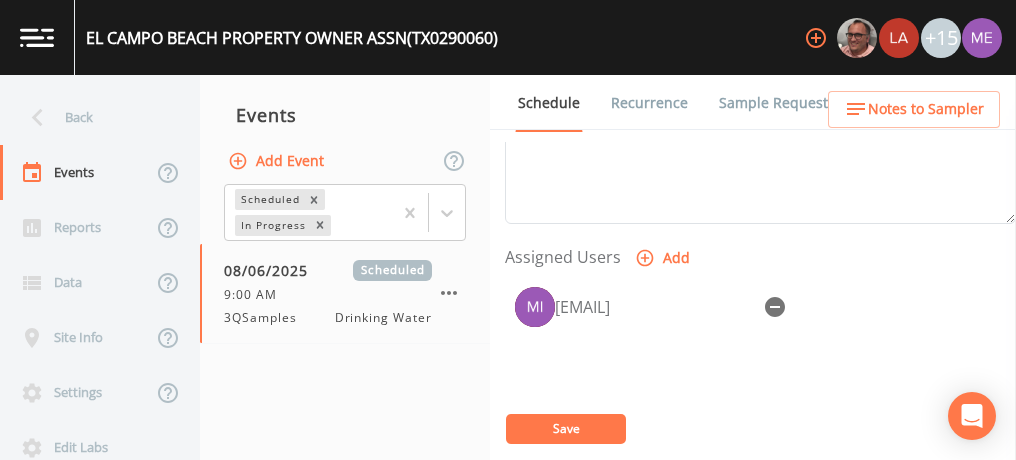 click on "Save" at bounding box center (566, 429) 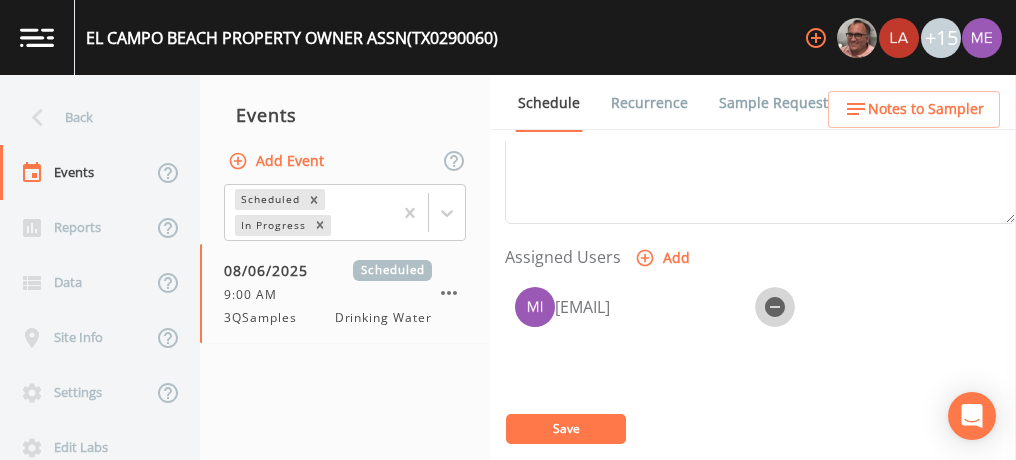click 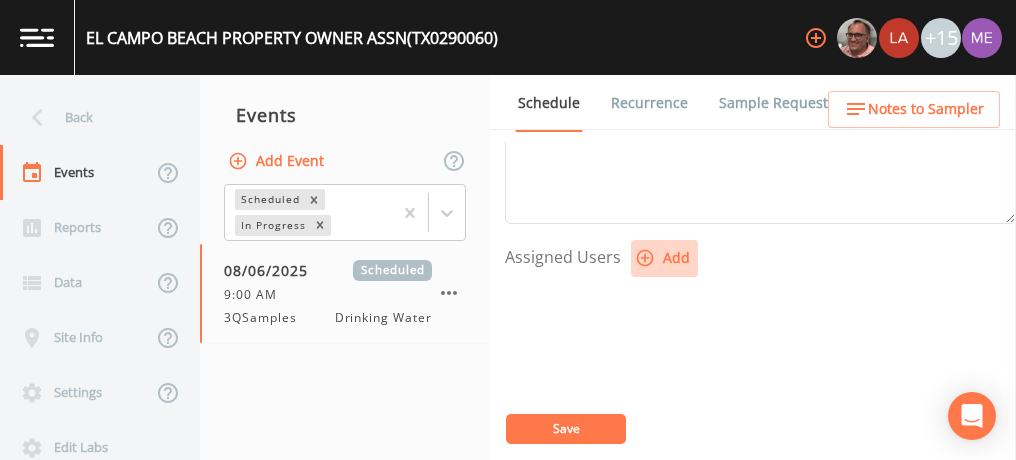 click on "Add" at bounding box center [664, 258] 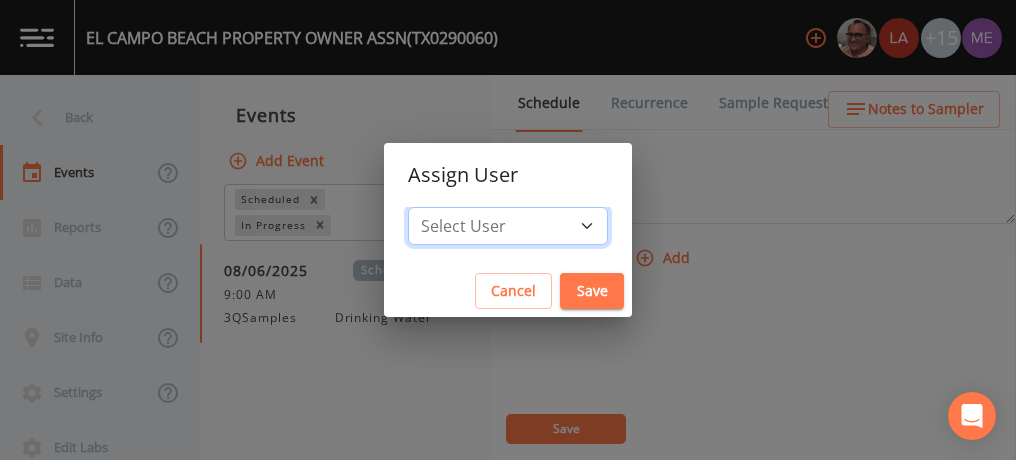 click on "Select User Mike  Franklin Lauren  Saenz Joshua gere  Paul Russell   Schindler  David  Weber Zachary  Evans Stafford  Johnson Sloan  Rigamonti chrisb@sitexsolutions.com Annie  Huebner Miriaha  Caddie Brandon  Fox Stan  Porter Melissa  Coleman Rodolfo  Ramirez Charles  Medina Mikeh@sitexsolutions.com" at bounding box center [508, 226] 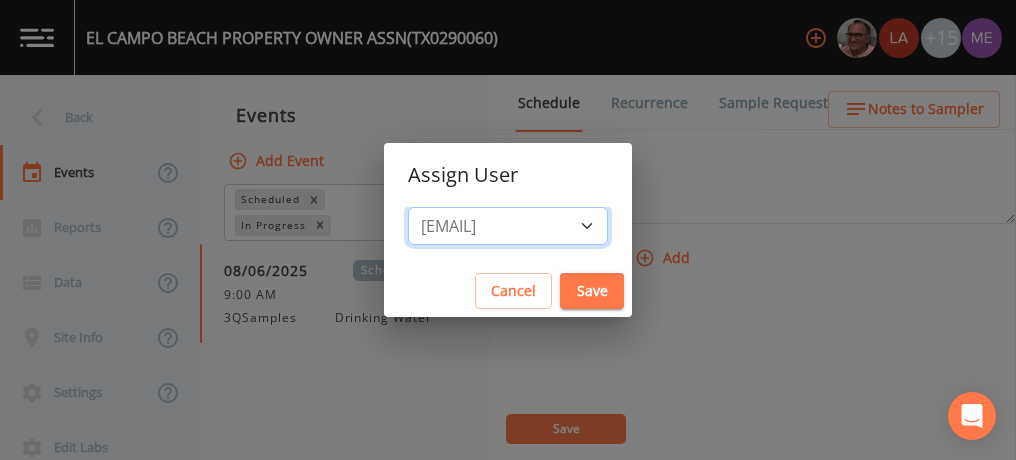 click on "Select User Mike  Franklin Lauren  Saenz Joshua gere  Paul Russell   Schindler  David  Weber Zachary  Evans Stafford  Johnson Sloan  Rigamonti chrisb@sitexsolutions.com Annie  Huebner Miriaha  Caddie Brandon  Fox Stan  Porter Melissa  Coleman Rodolfo  Ramirez Charles  Medina Mikeh@sitexsolutions.com" at bounding box center [508, 226] 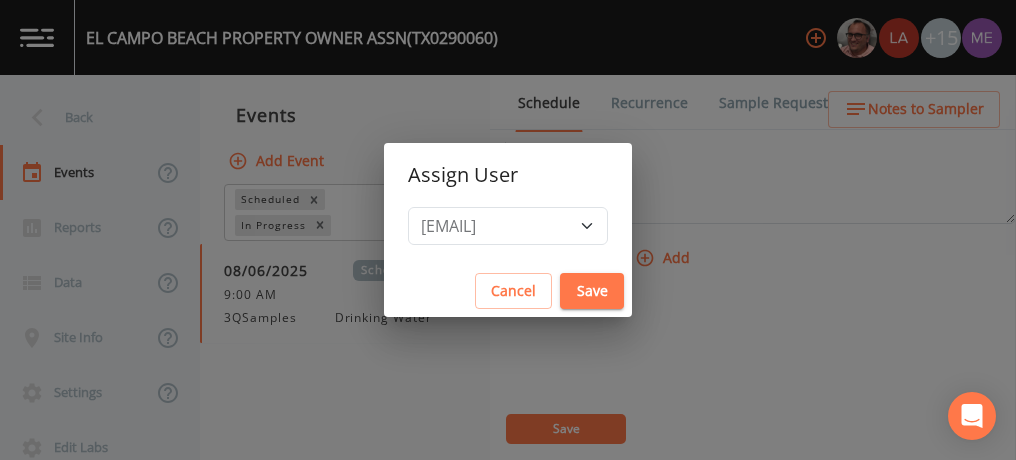 click on "Save" at bounding box center [592, 291] 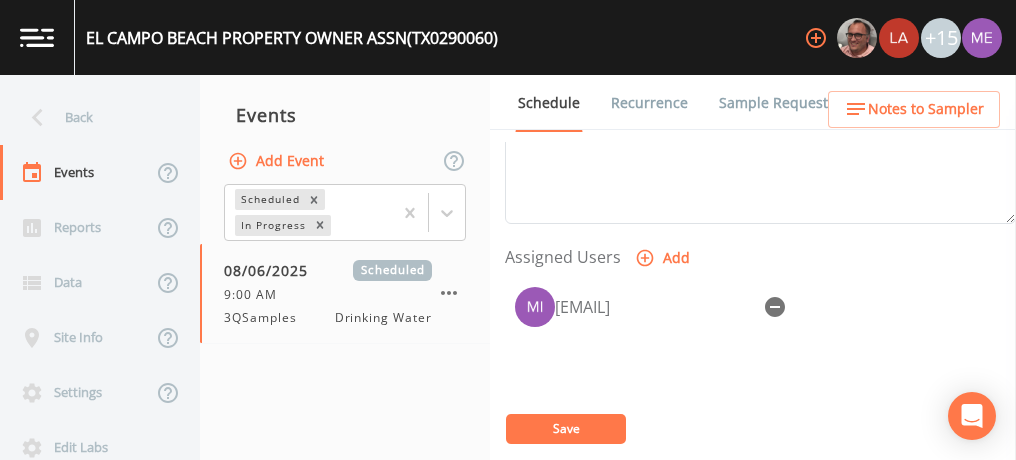 click on "Save" at bounding box center [566, 428] 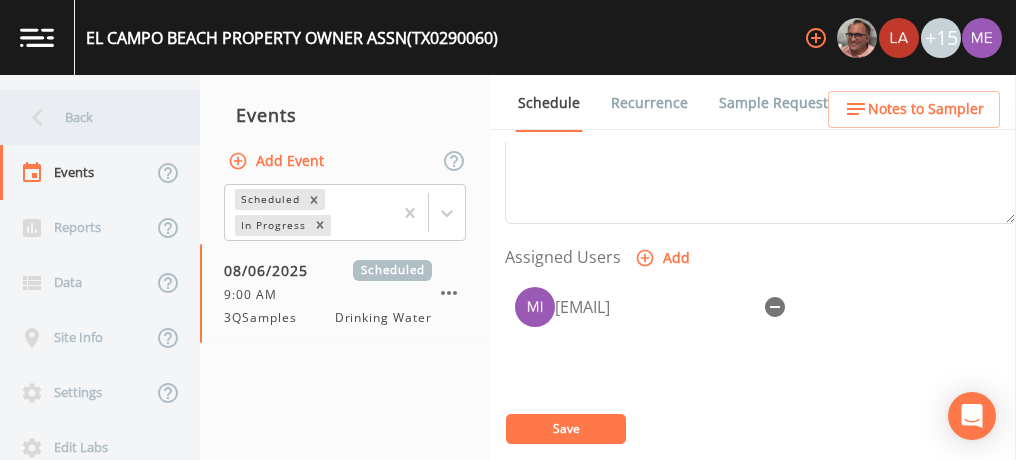 click on "Back" at bounding box center [90, 117] 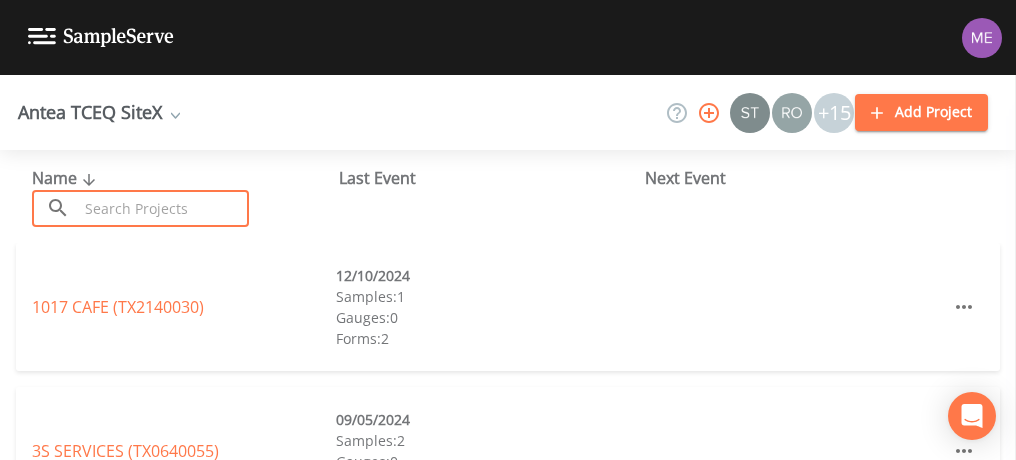 click at bounding box center (163, 208) 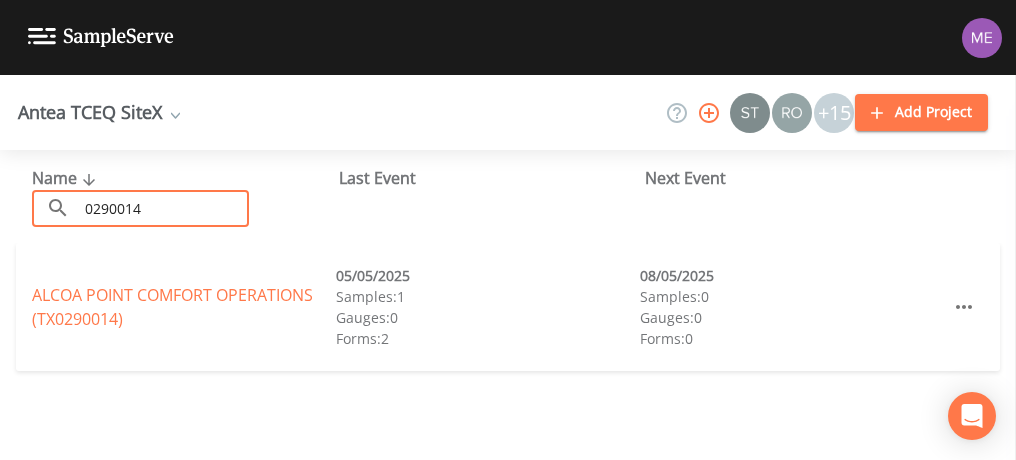 type on "0290014" 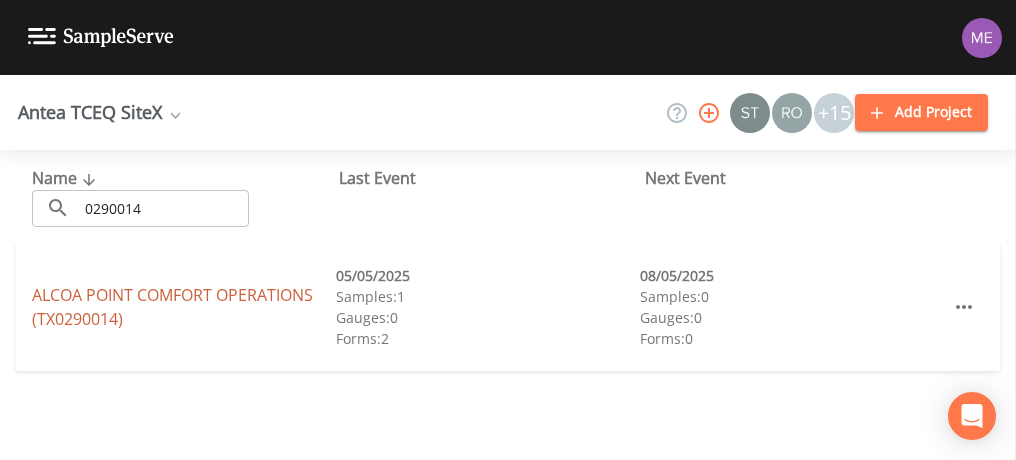 click on "ALCOA POINT COMFORT OPERATIONS   (TX0290014)" at bounding box center (172, 307) 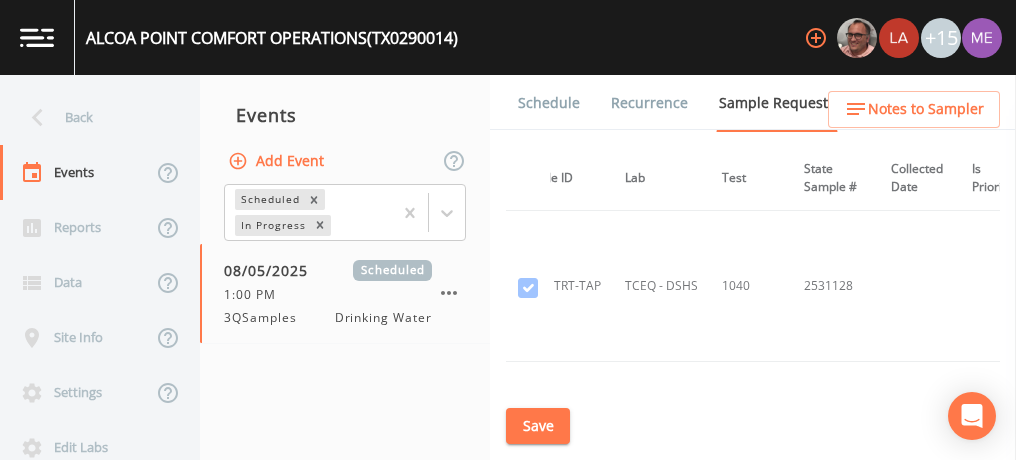 scroll, scrollTop: 1032, scrollLeft: 206, axis: both 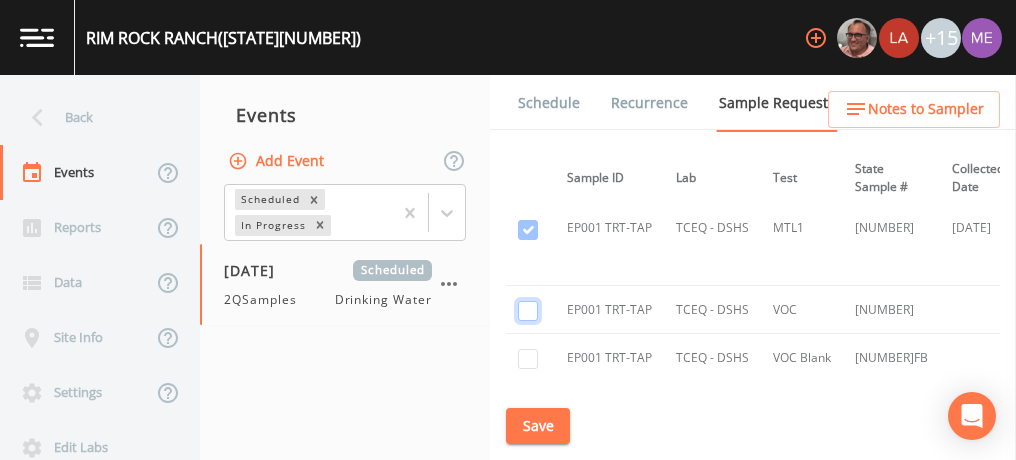 click at bounding box center (528, -1294) 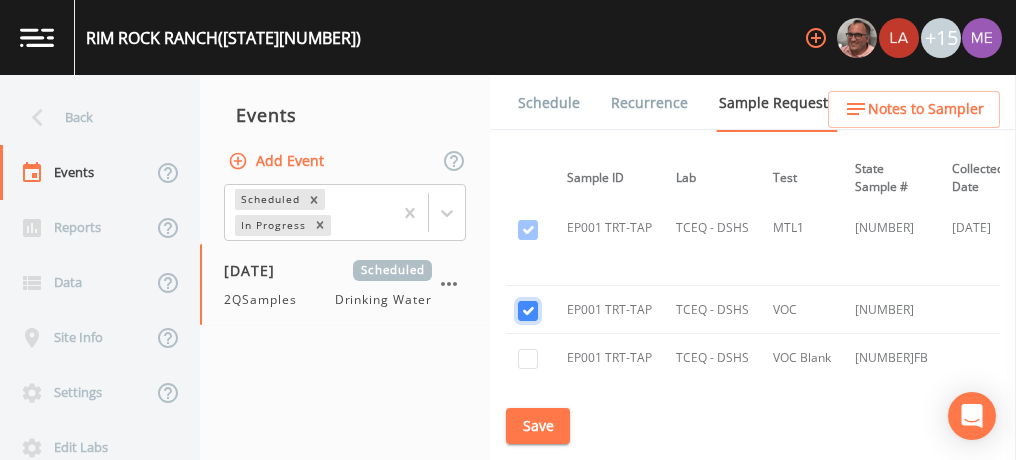 checkbox on "true" 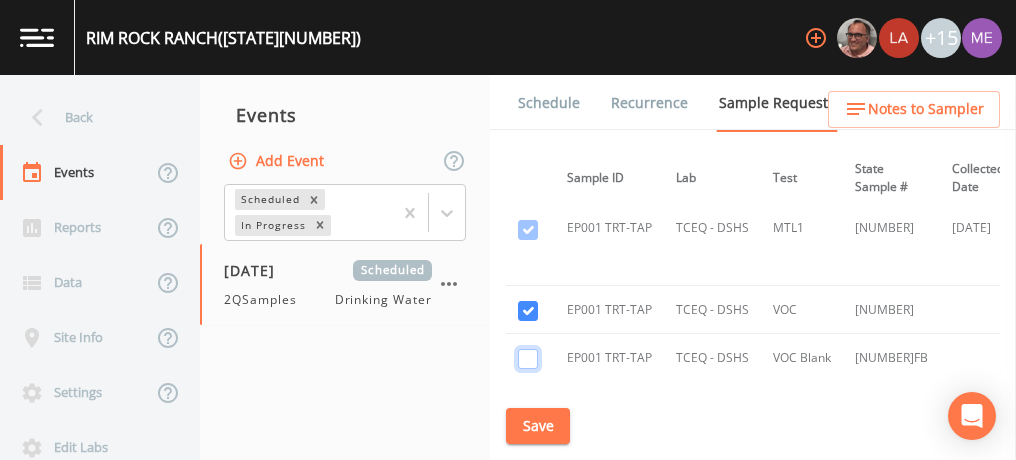 click at bounding box center (528, -1179) 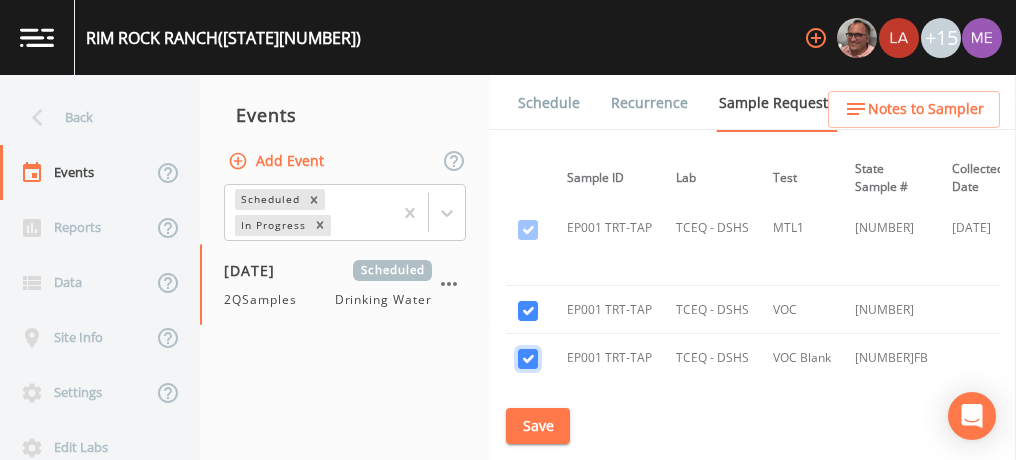 checkbox on "true" 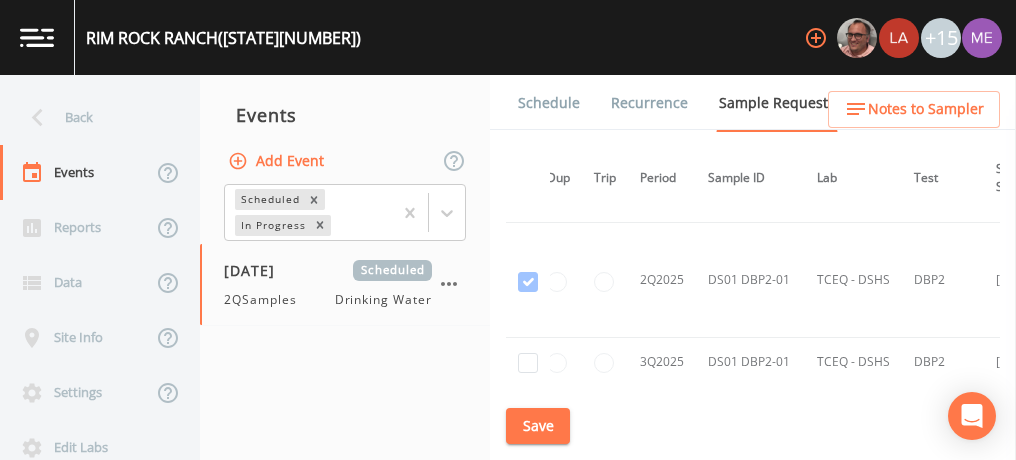 scroll, scrollTop: 3331, scrollLeft: 24, axis: both 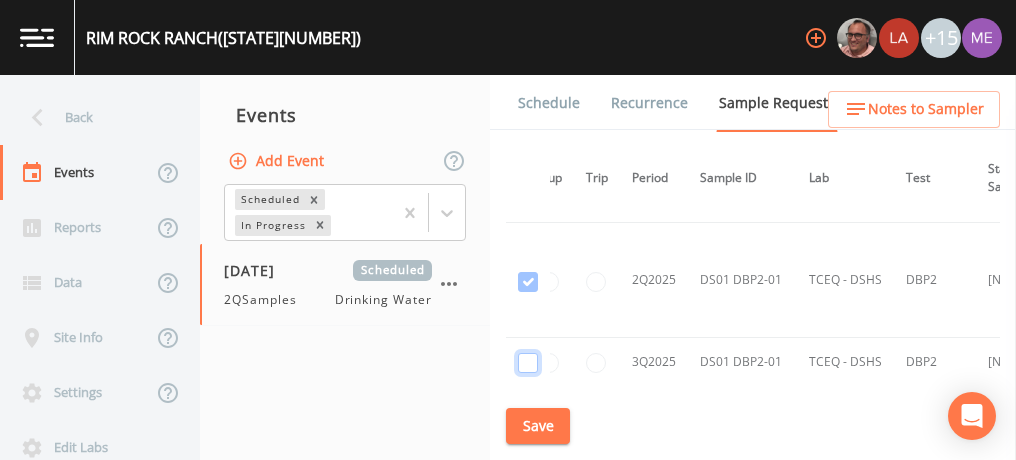 click at bounding box center [528, -2488] 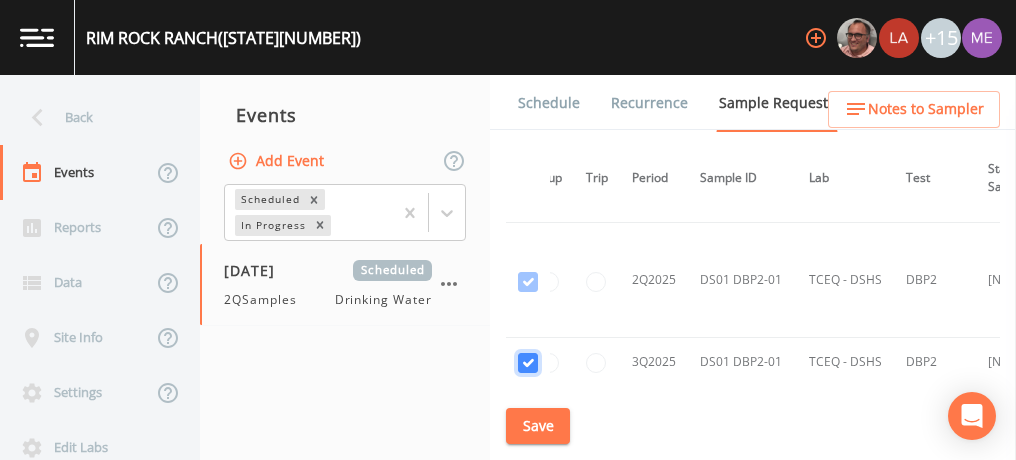 checkbox on "true" 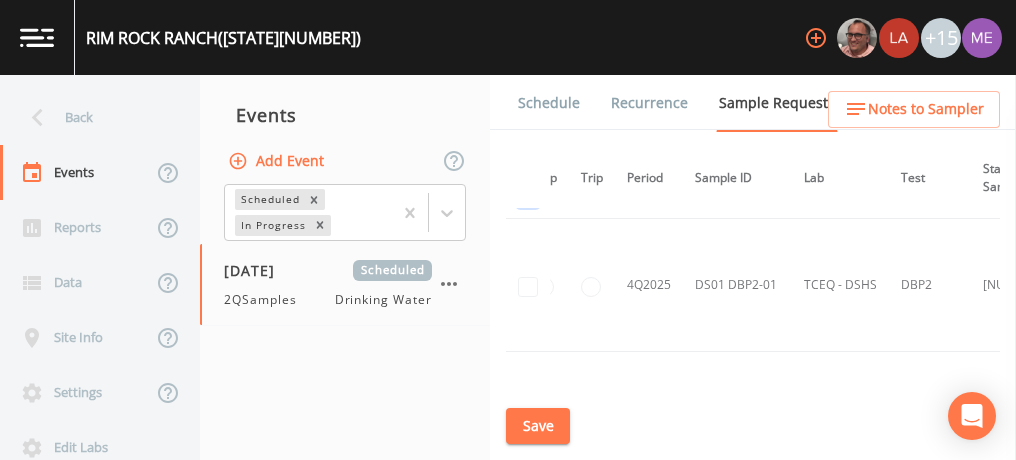 scroll, scrollTop: 2923, scrollLeft: 29, axis: both 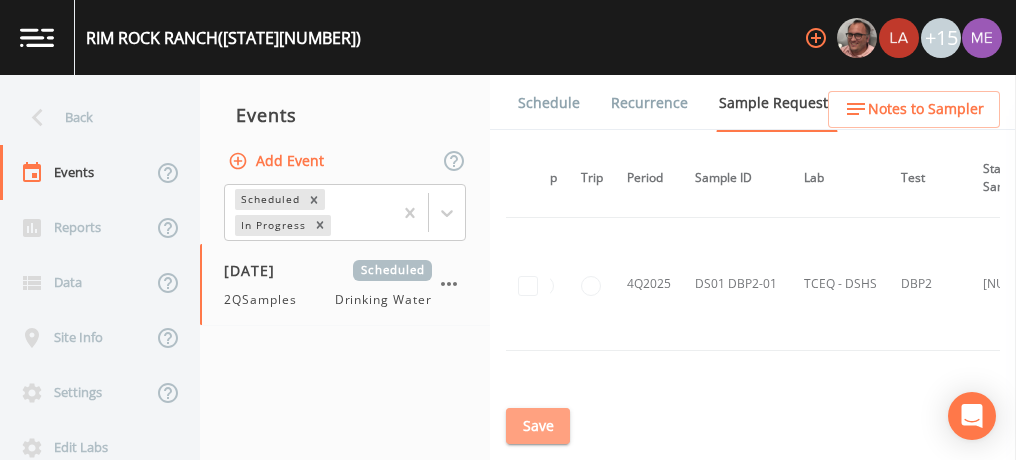 click on "Save" at bounding box center [538, 426] 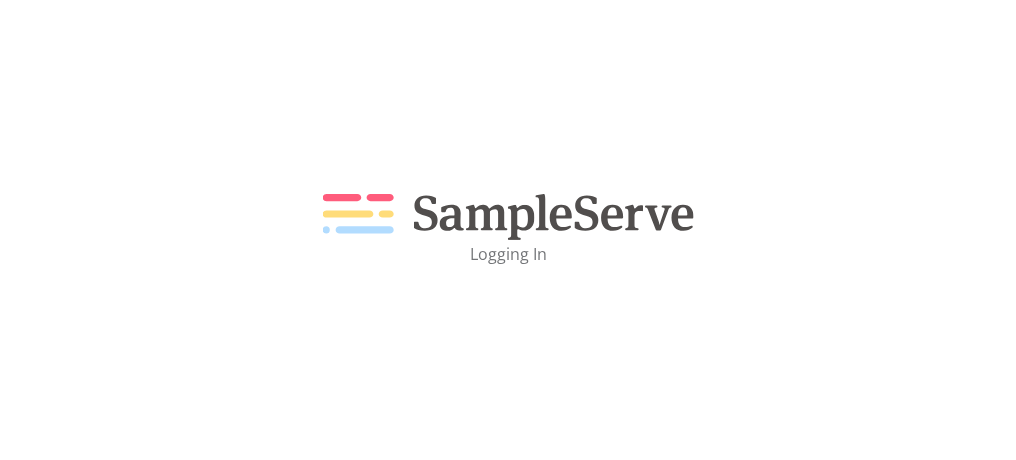 scroll, scrollTop: 0, scrollLeft: 0, axis: both 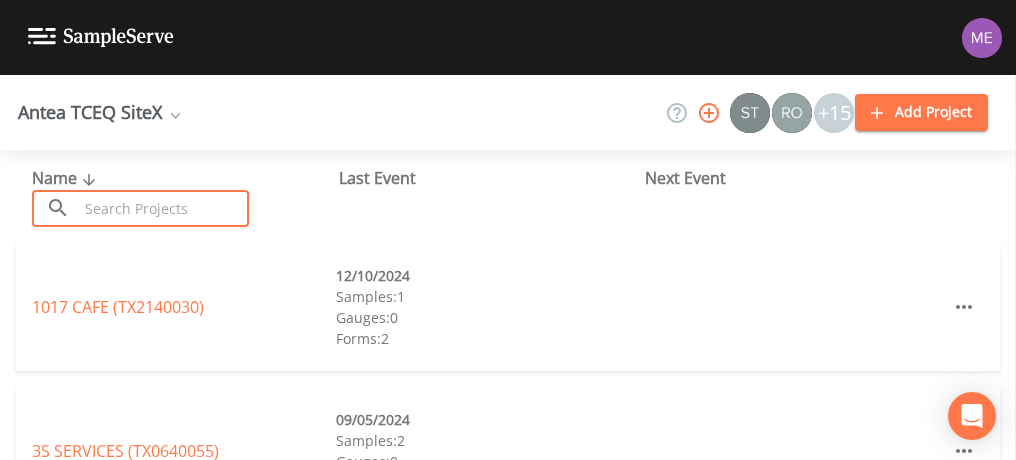 click at bounding box center [163, 208] 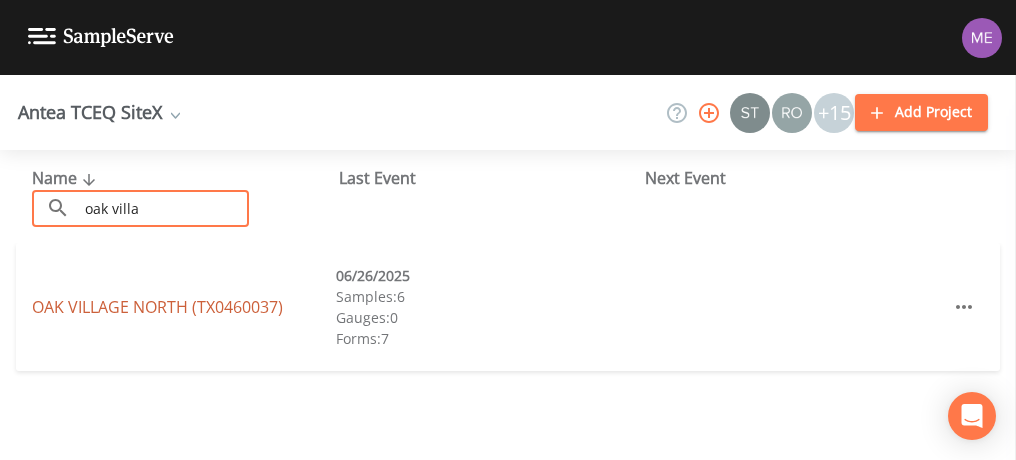 type on "oak villa" 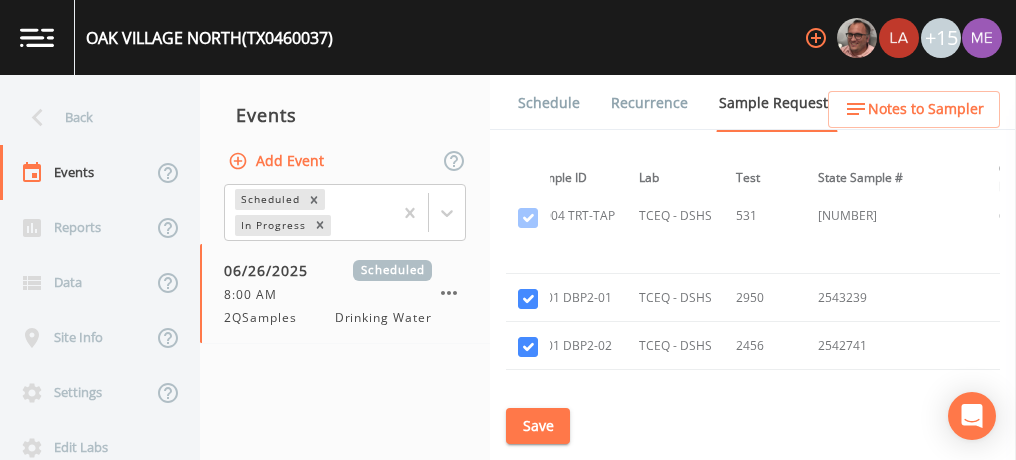 scroll, scrollTop: 4612, scrollLeft: 192, axis: both 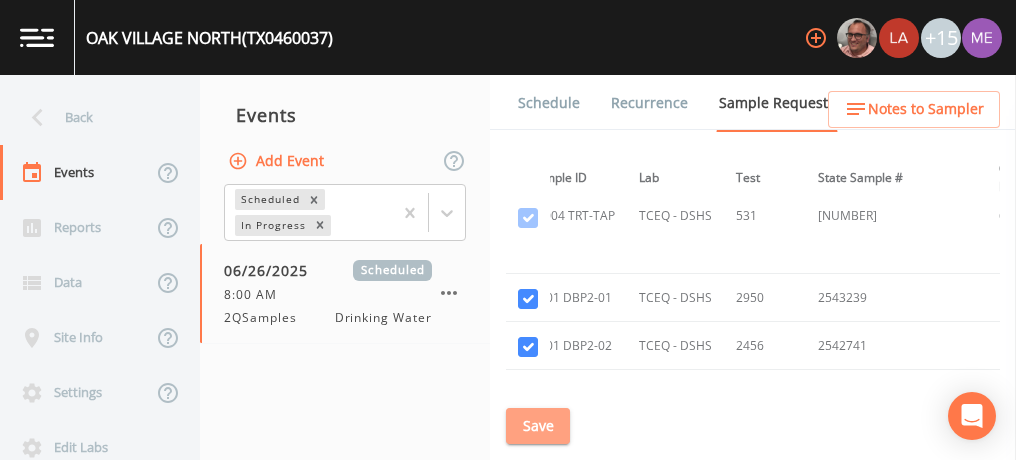 click on "Save" at bounding box center [538, 426] 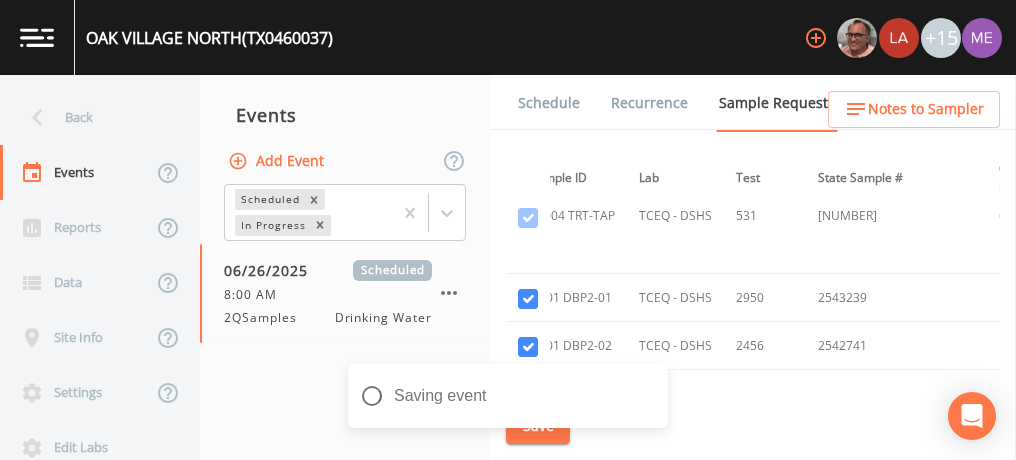 click on "Schedule" at bounding box center (549, 103) 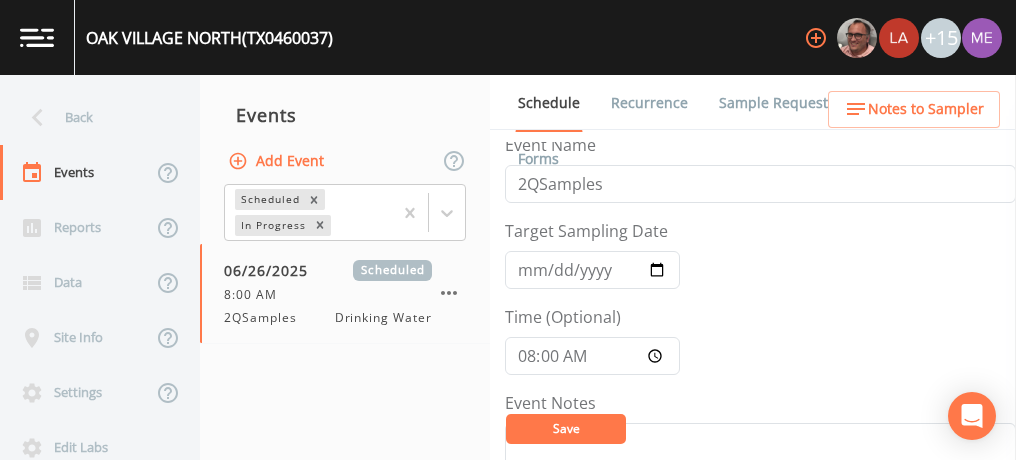 scroll, scrollTop: 4, scrollLeft: 0, axis: vertical 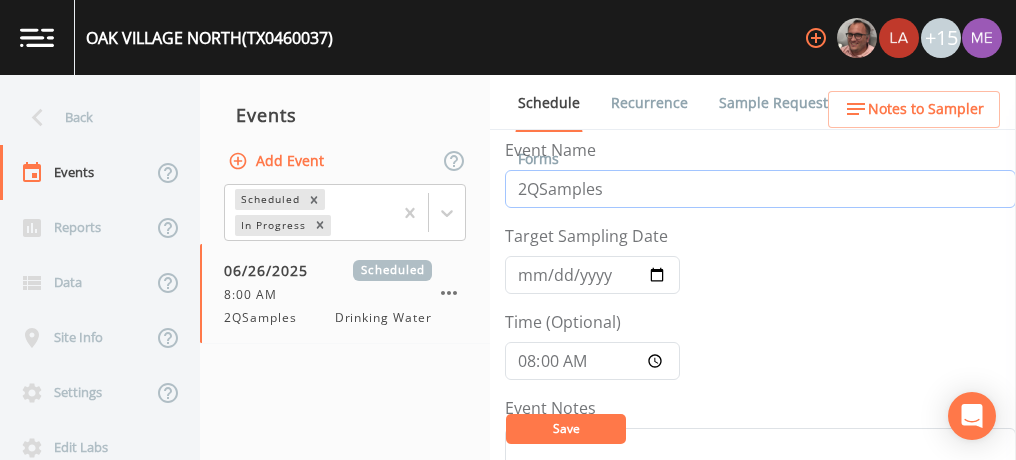 click on "2QSamples" at bounding box center [760, 189] 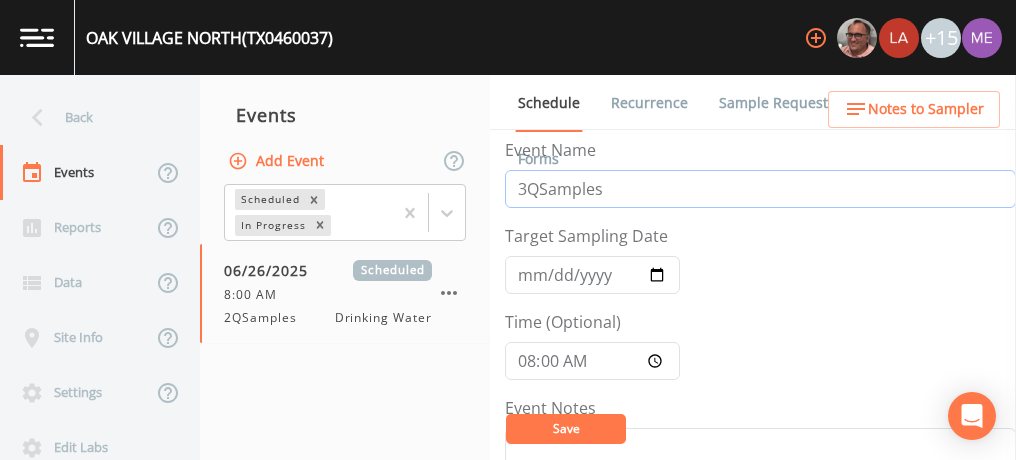 type on "3QSamples" 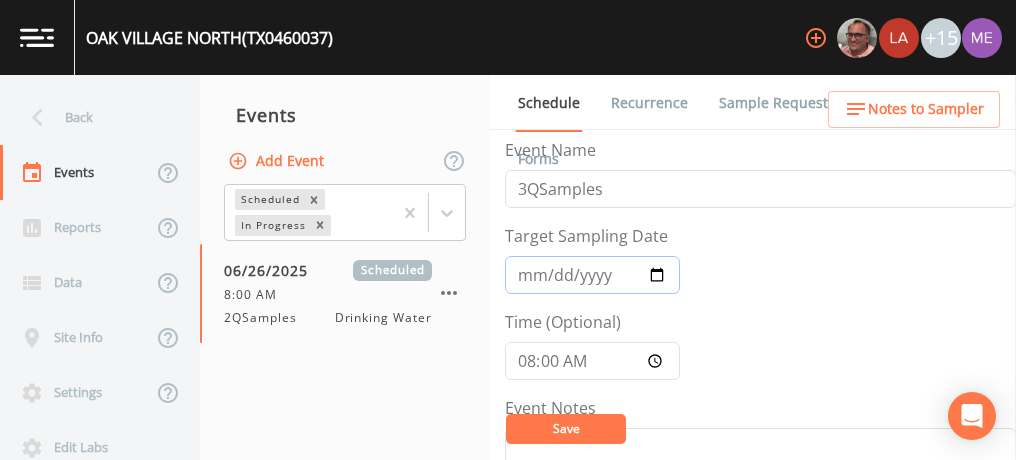 click on "2025-06-26" at bounding box center (592, 275) 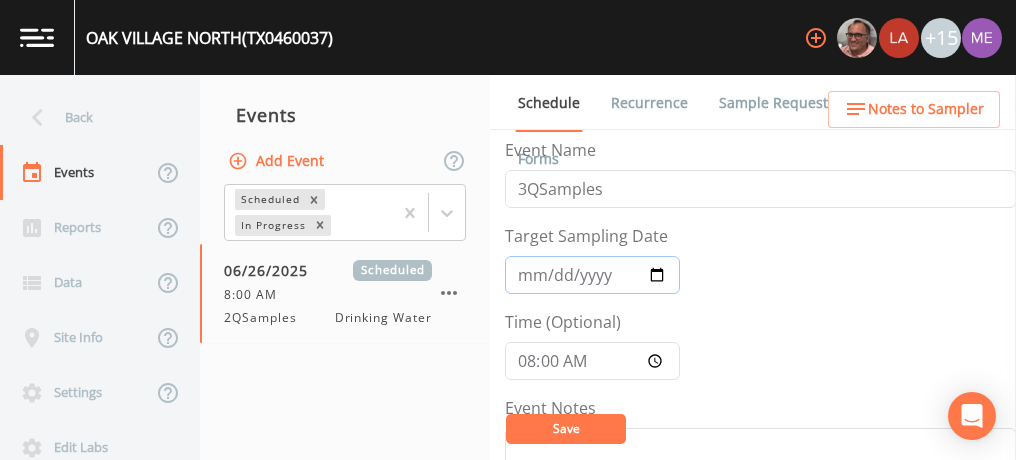 type on "2025-08-06" 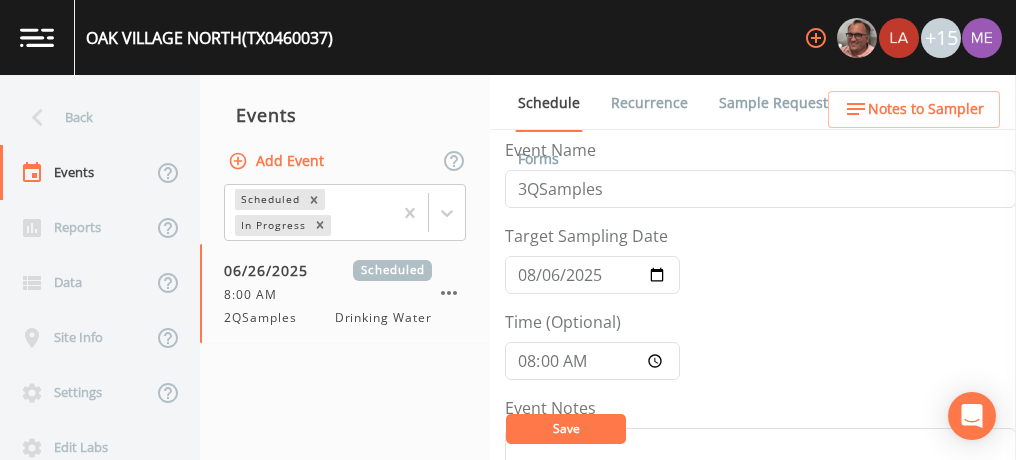 click on "Save" at bounding box center [566, 428] 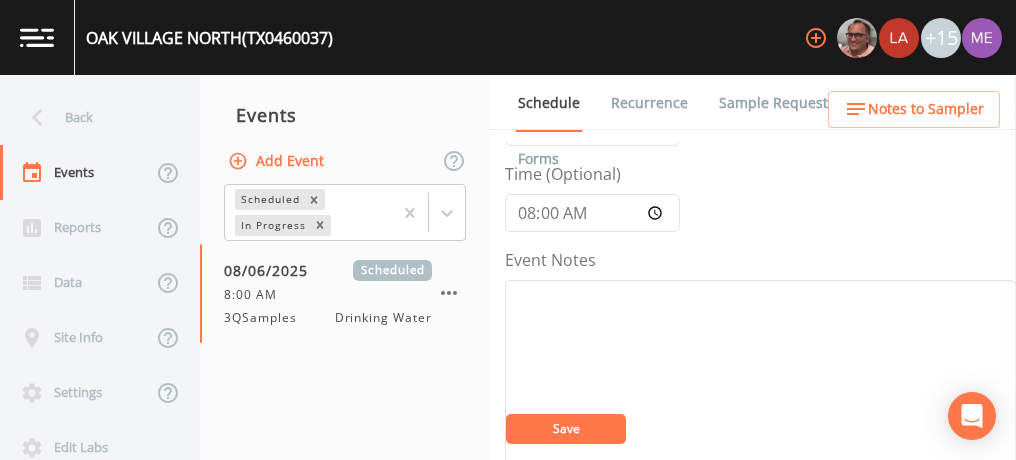 scroll, scrollTop: 146, scrollLeft: 0, axis: vertical 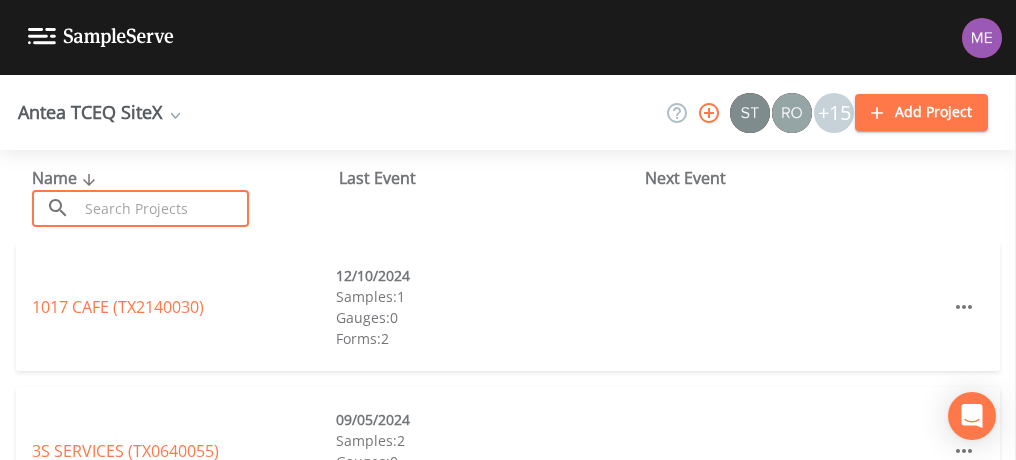 click at bounding box center [163, 208] 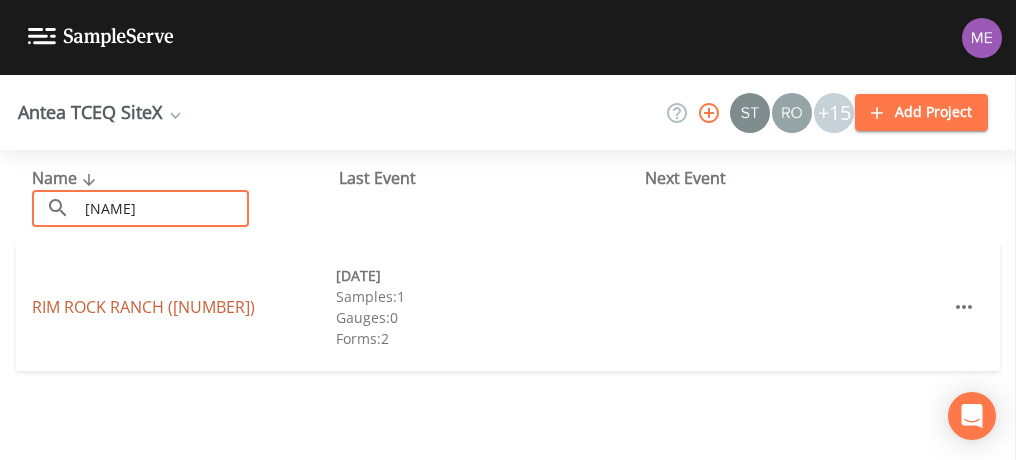 type on "[NAME]" 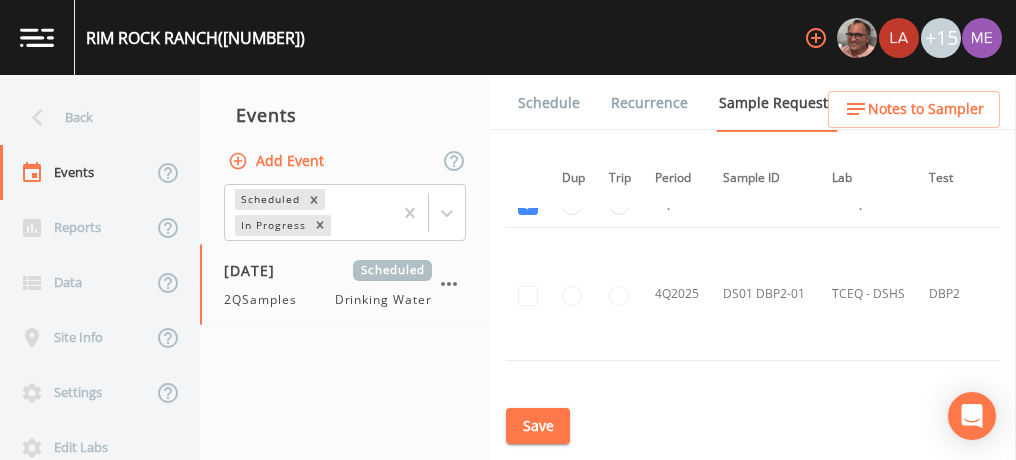 scroll, scrollTop: 2889, scrollLeft: 1, axis: both 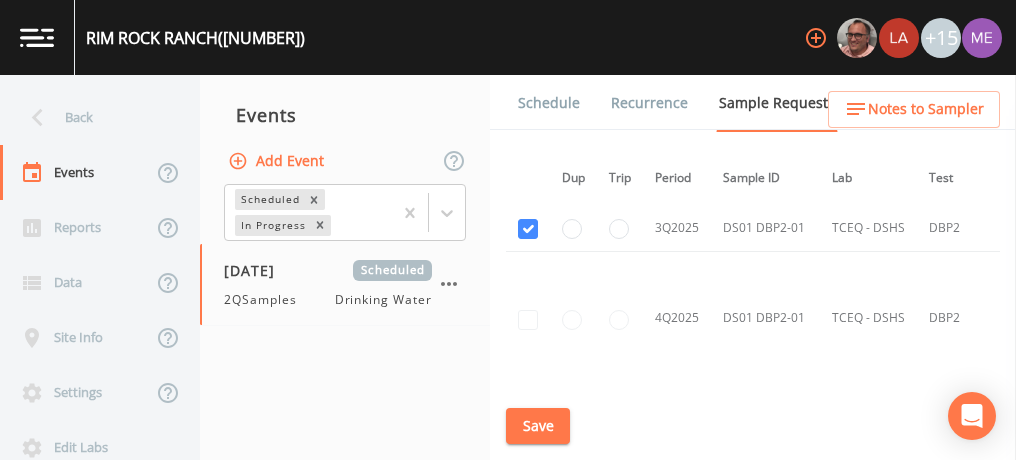 click on "Save" at bounding box center (538, 426) 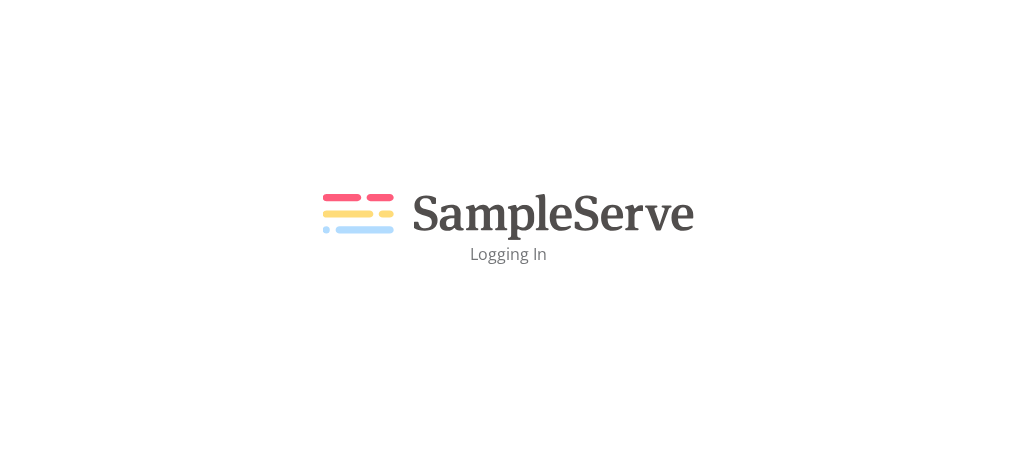 scroll, scrollTop: 0, scrollLeft: 0, axis: both 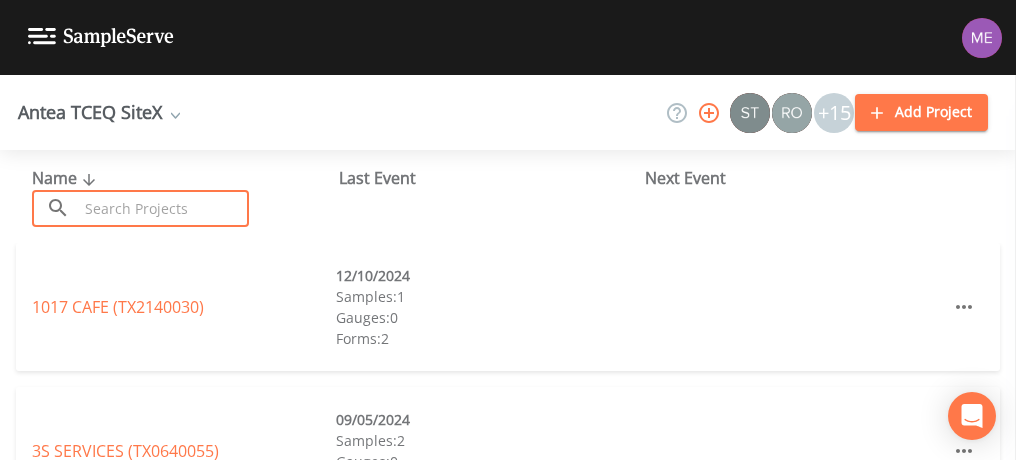 click at bounding box center (163, 208) 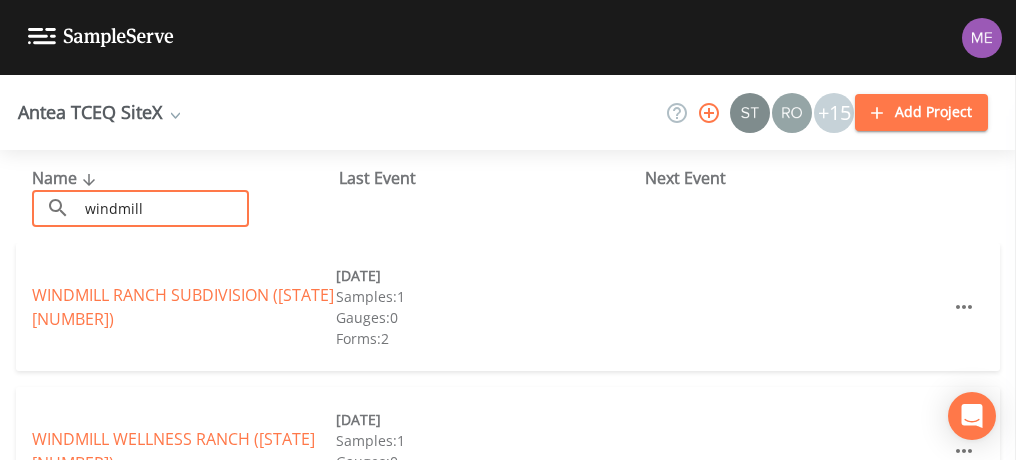 type on "windmill" 